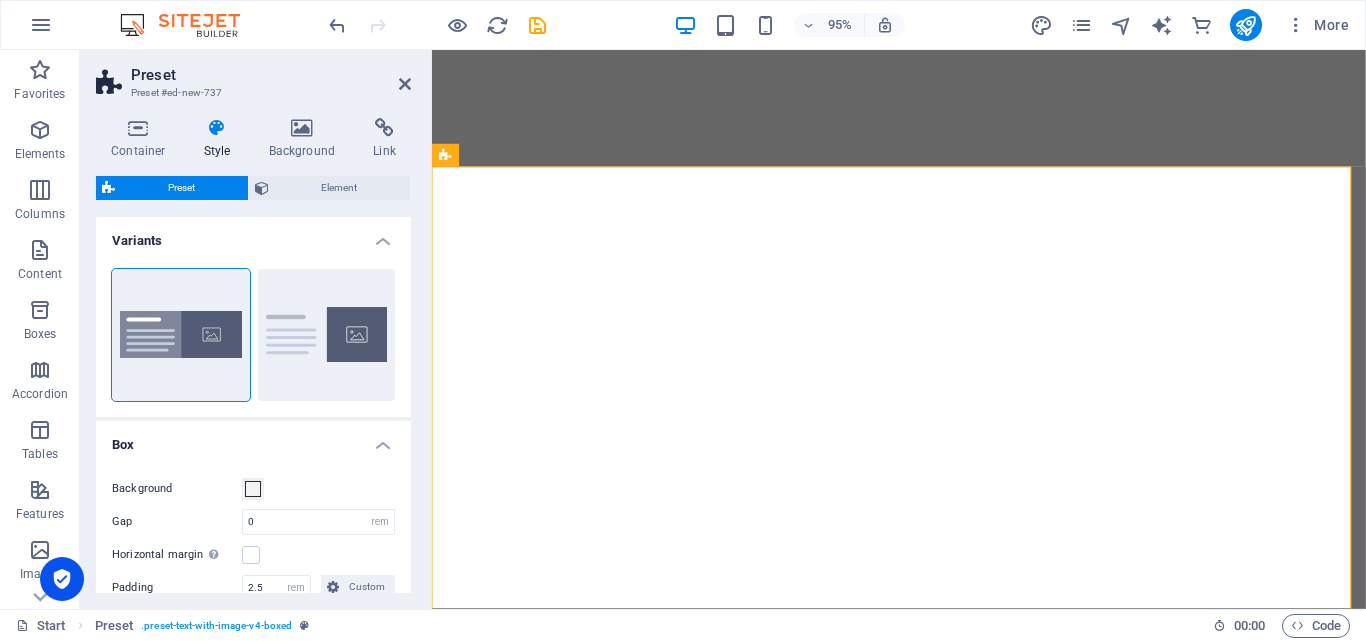 select on "rem" 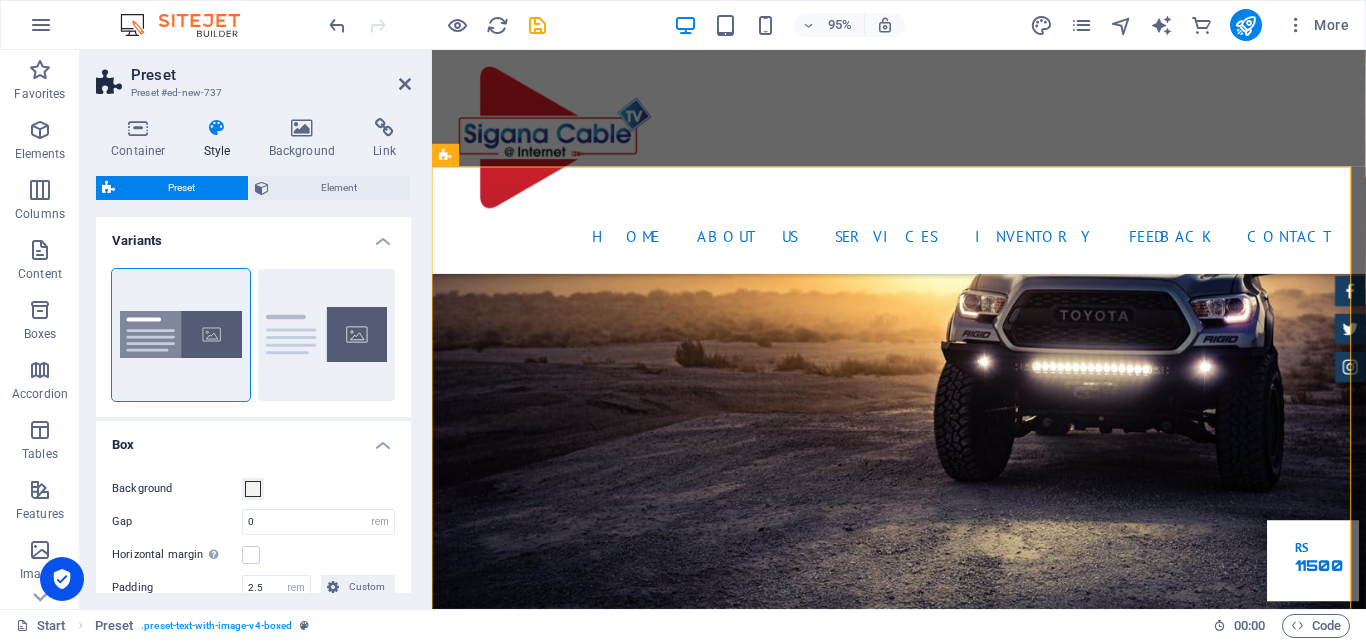 scroll, scrollTop: 0, scrollLeft: 0, axis: both 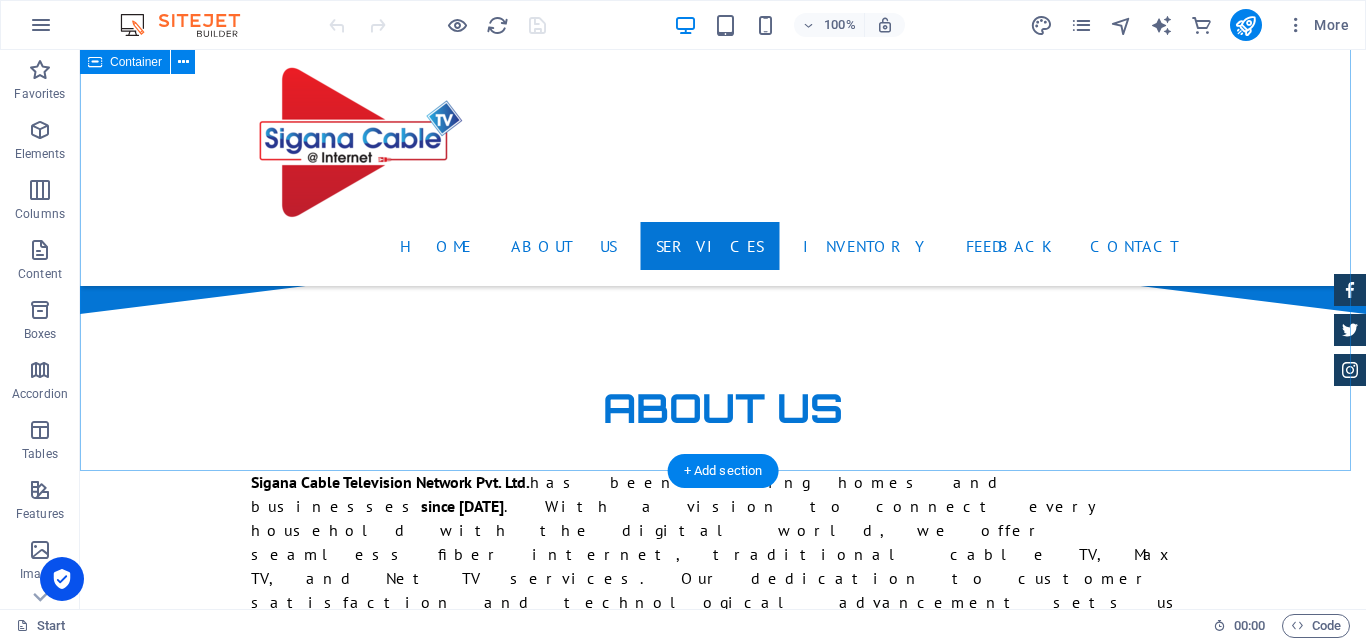 click on "Services Sigana Cable Television Network Pvt. Ltd.  is your trusted provider of high-speed internet, fiber cable, Max TV, and Net TV services. We offer reliable and affordable internet connections for homes and businesses, using advanced fiber technology for fast and stable performance. Our TV services bring you a wide range of HD channels, movies, and entertainment through Max TV and Net TV. With expert installation and dedicated customer support, we ensure a smooth and satisfying digital experience for all our customers. 100 Mbps          1 month High-Speed Internet Unlimited Data Free Maintenance 24/7 Customer Support from $1000 100 mbps 3 months High-Speed Internet Unlimited Data Free Maintenance 24/7 Customer Support from $2700 100 mbps  12 months High-Speed Internet Unlimited Data Free Maintenance 24/7 Customer Support from $8000 200 mbps 1 month High-Speed Internet Unlimited Data Free Maintenance 24/7 Customer Support rs 1200 200 mbps 3 months High-Speed Internet Unlimited Data Free Maintenance" at bounding box center [723, 2834] 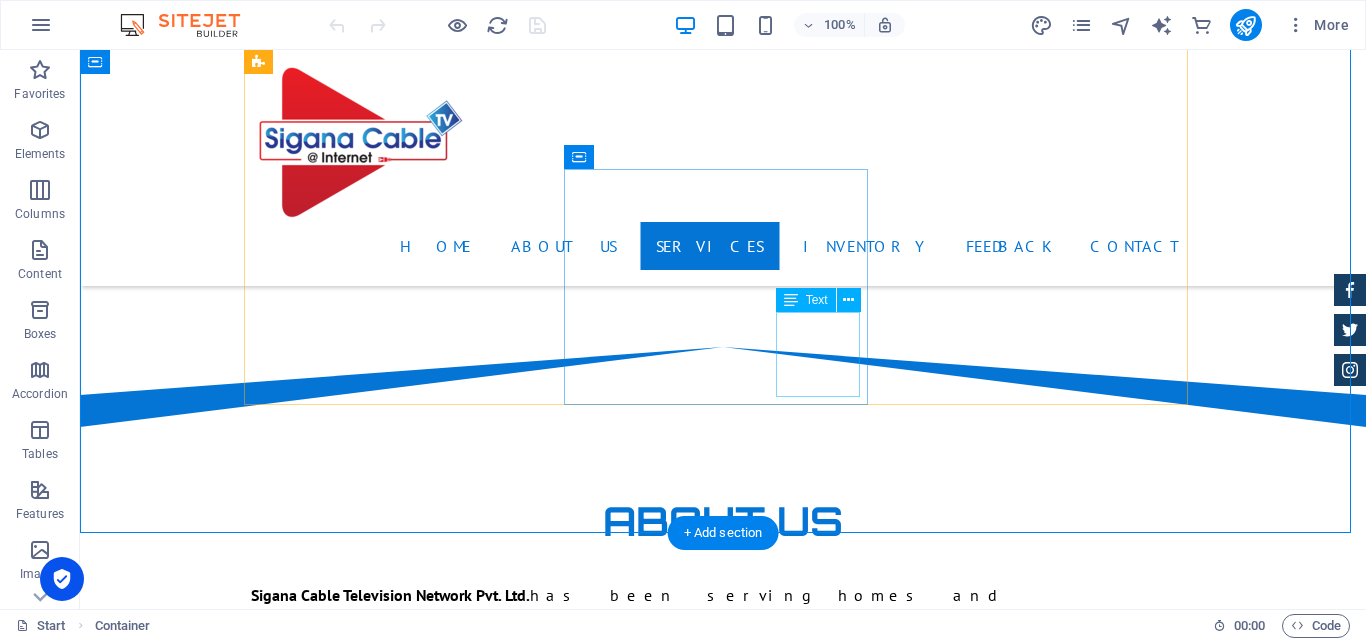 scroll, scrollTop: 1900, scrollLeft: 0, axis: vertical 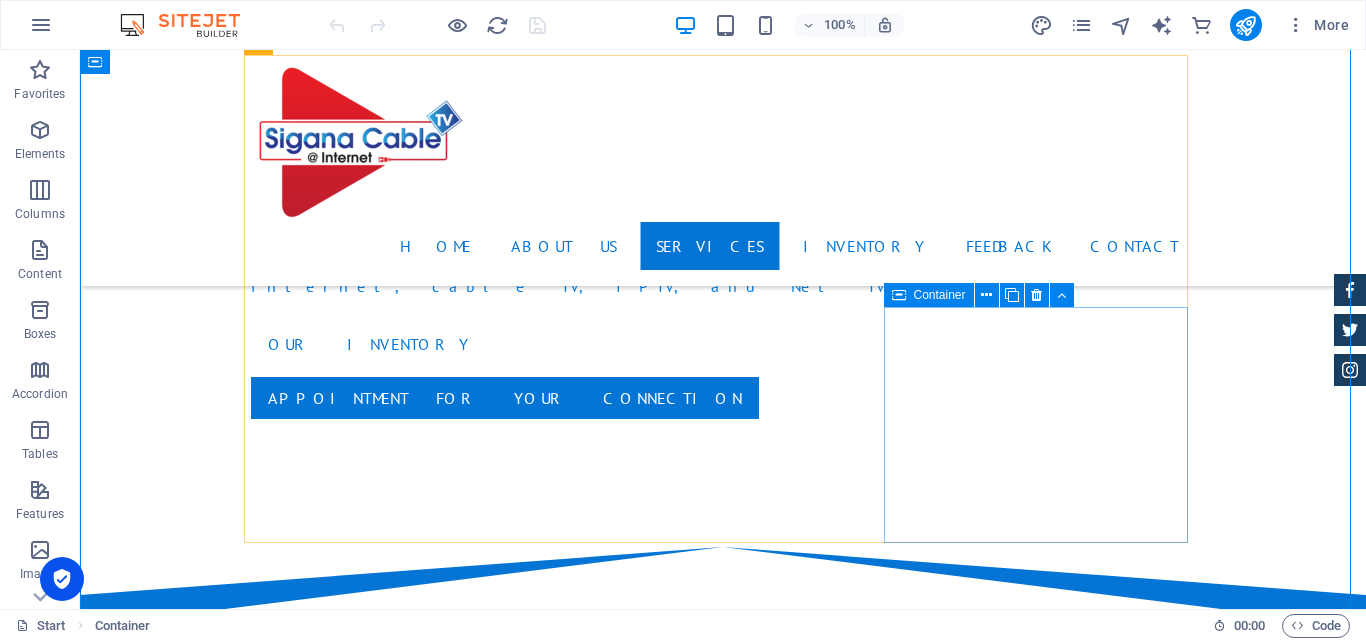 click at bounding box center (899, 295) 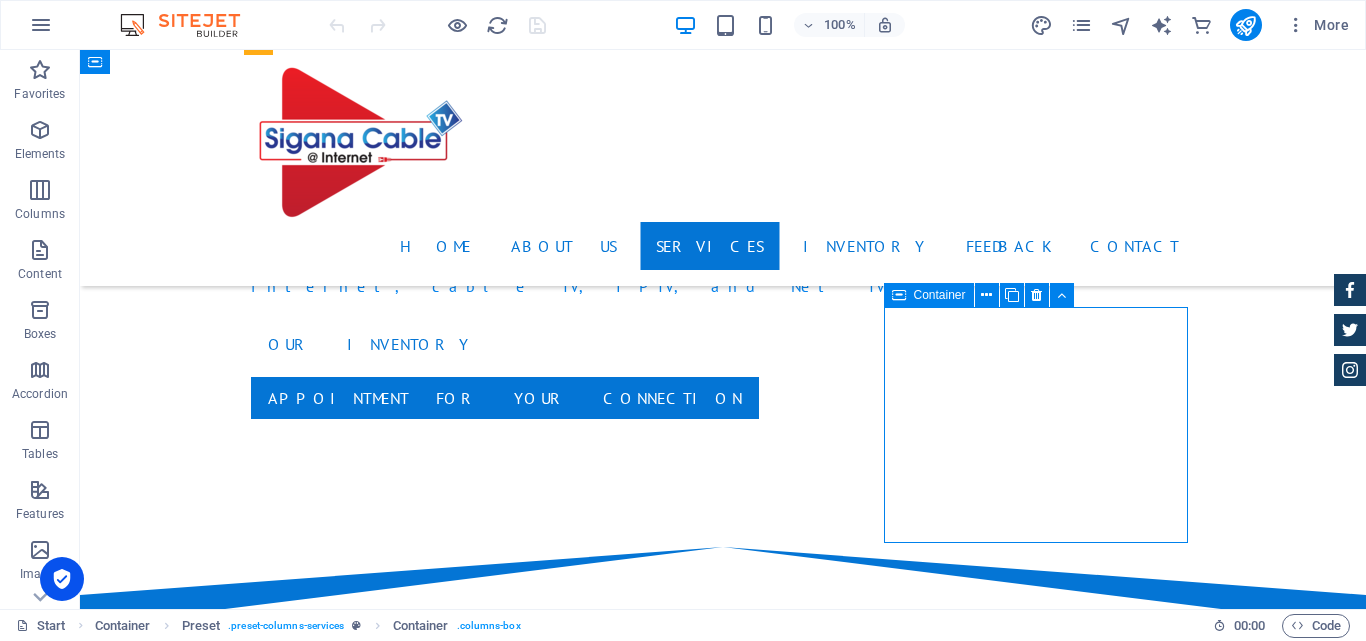 click at bounding box center (899, 295) 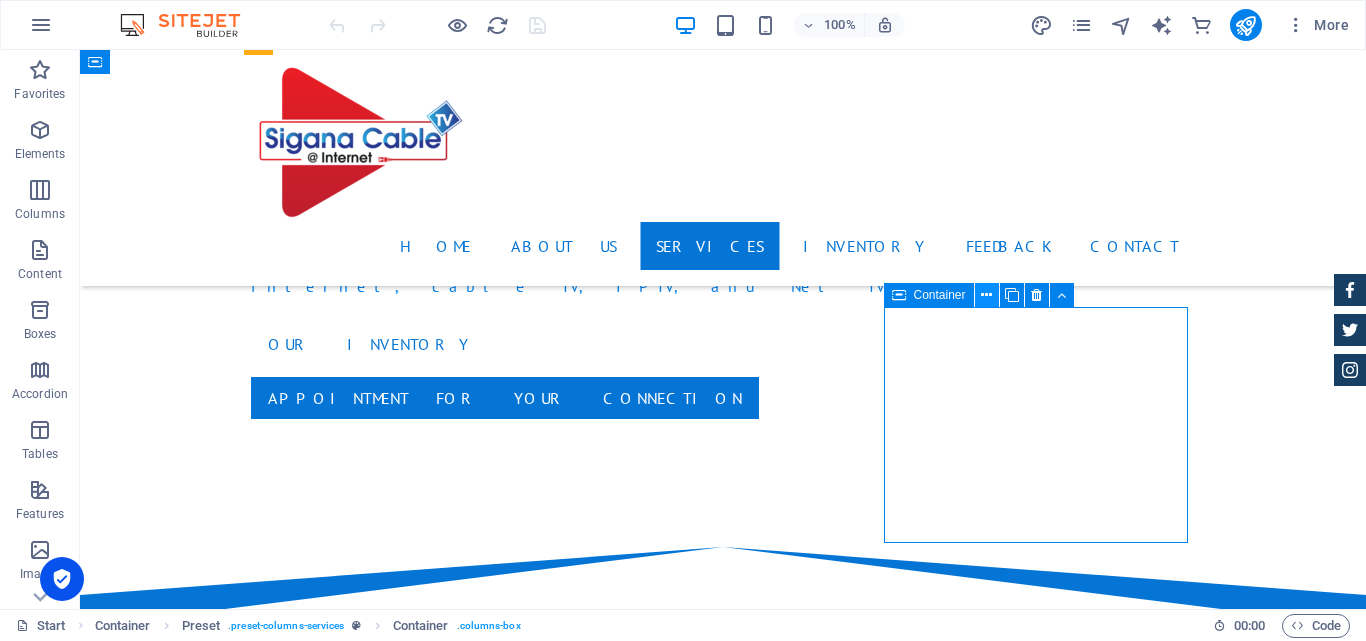 click at bounding box center (986, 295) 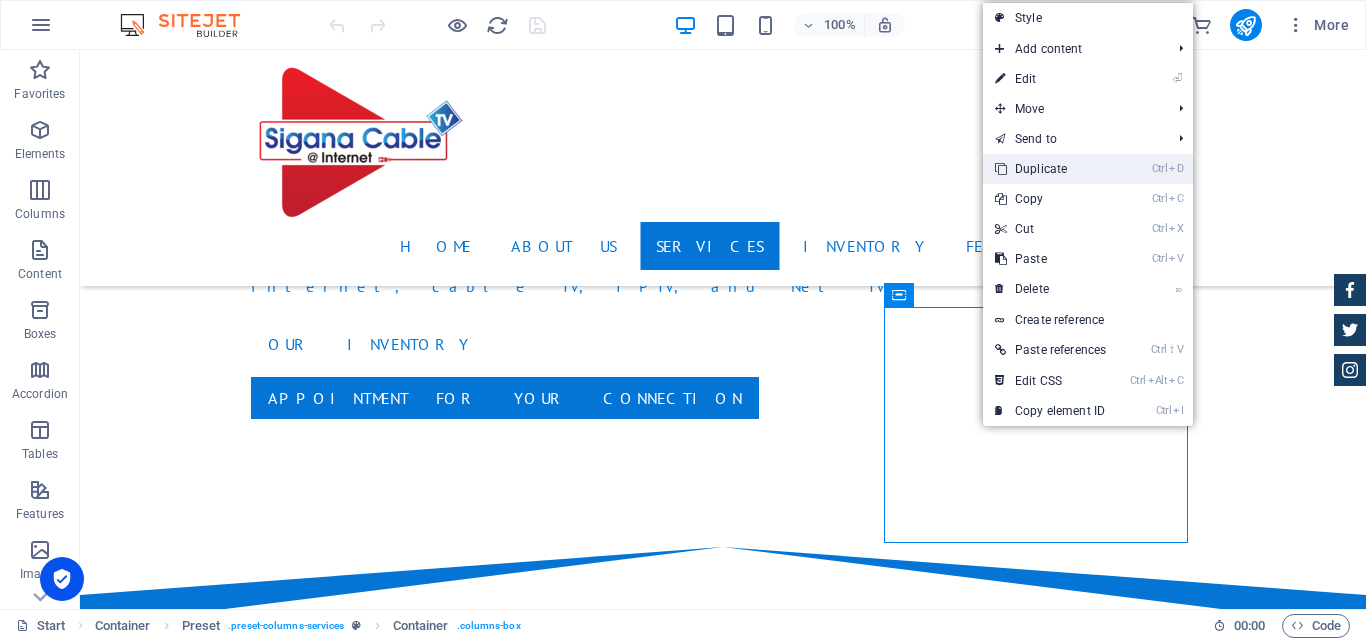 click on "Ctrl D  Duplicate" at bounding box center [1050, 169] 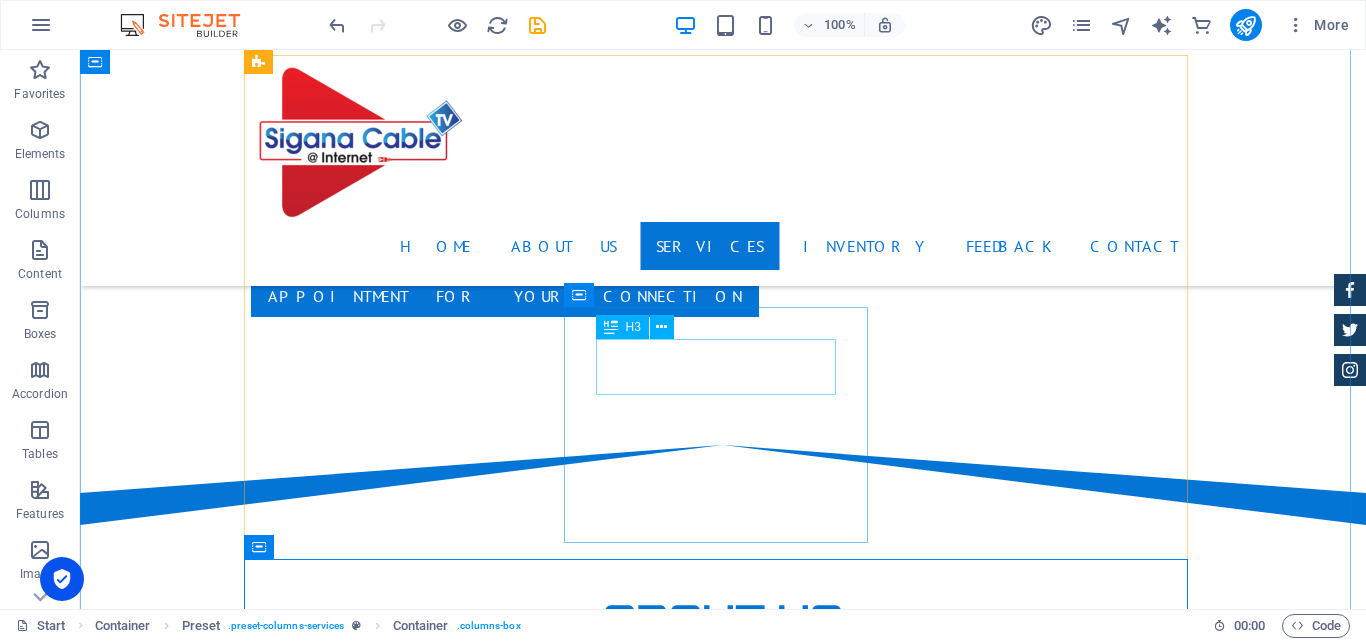 scroll, scrollTop: 1900, scrollLeft: 0, axis: vertical 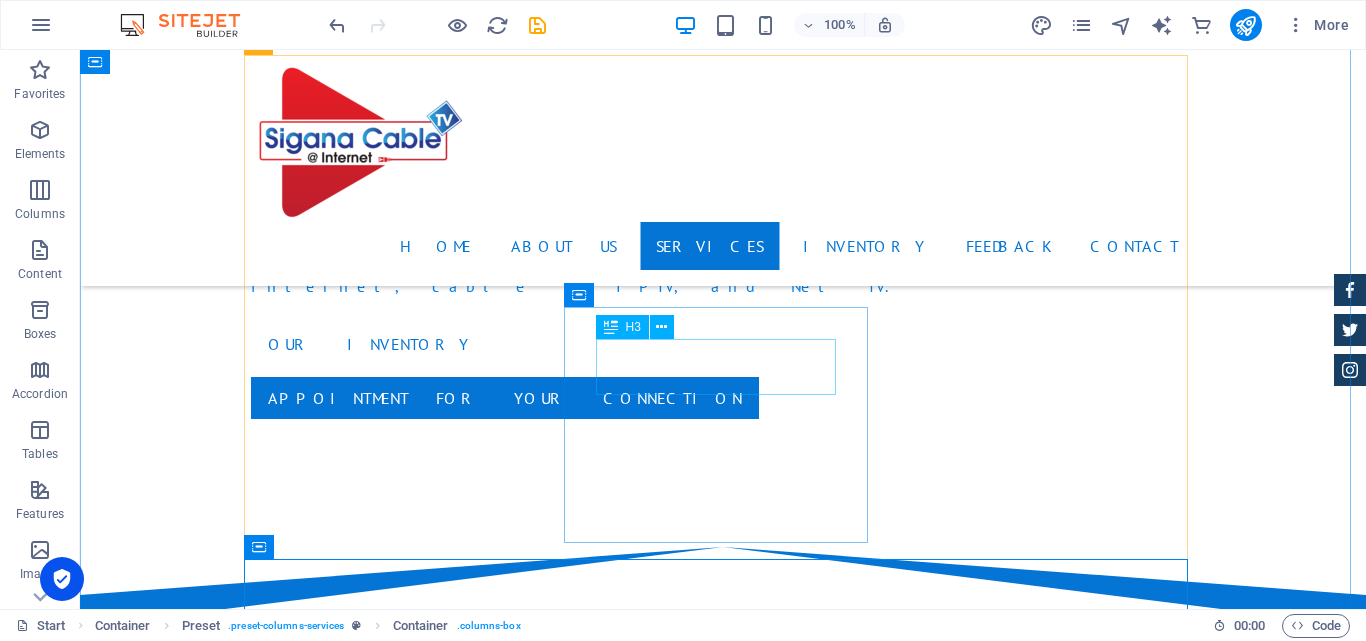 click at bounding box center [611, 327] 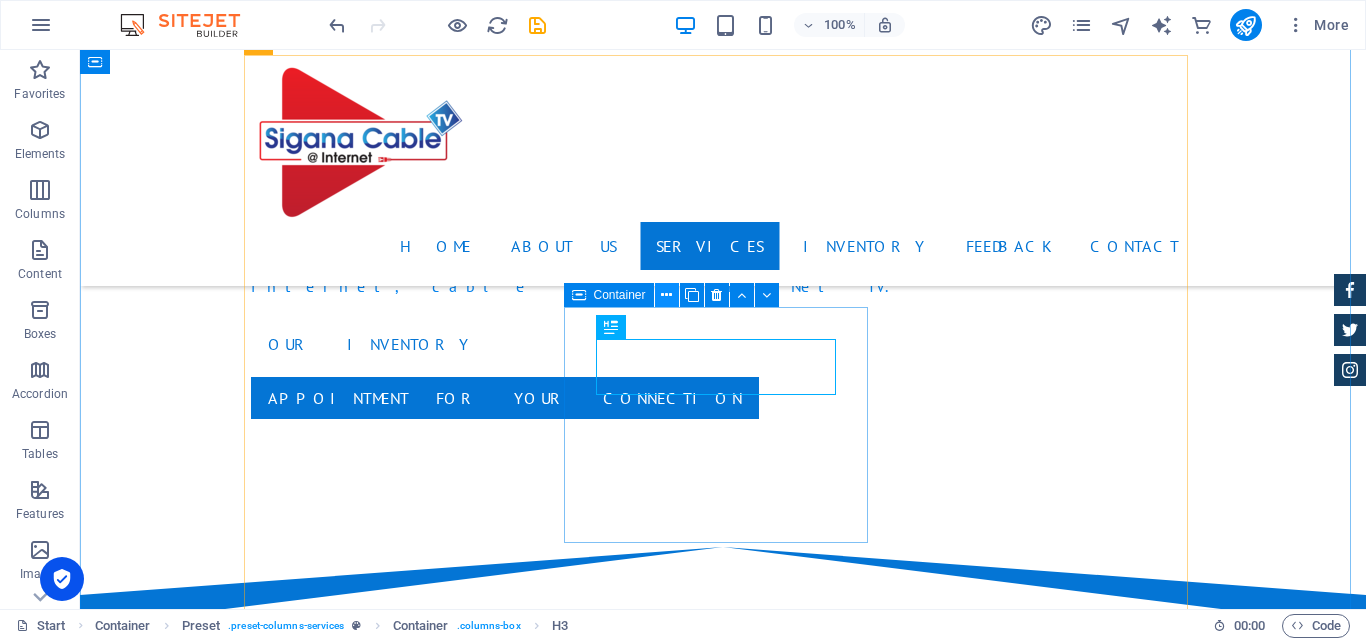 click at bounding box center (666, 295) 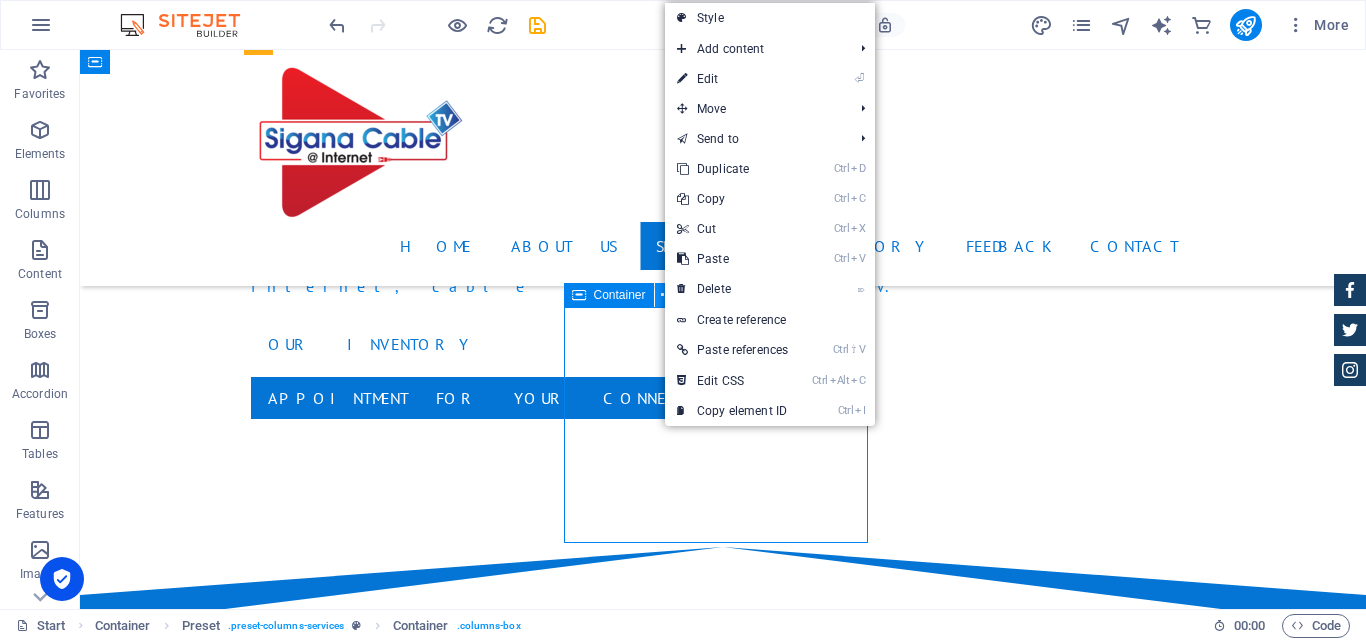 click at bounding box center (666, 295) 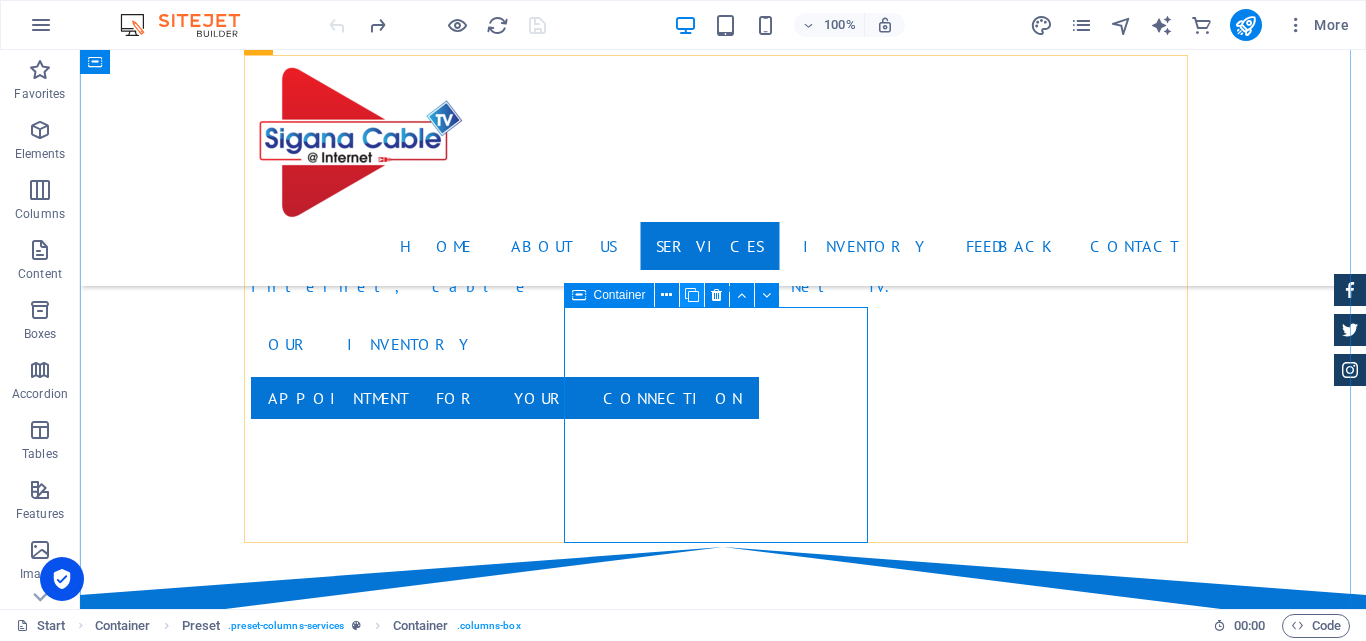 click at bounding box center (692, 295) 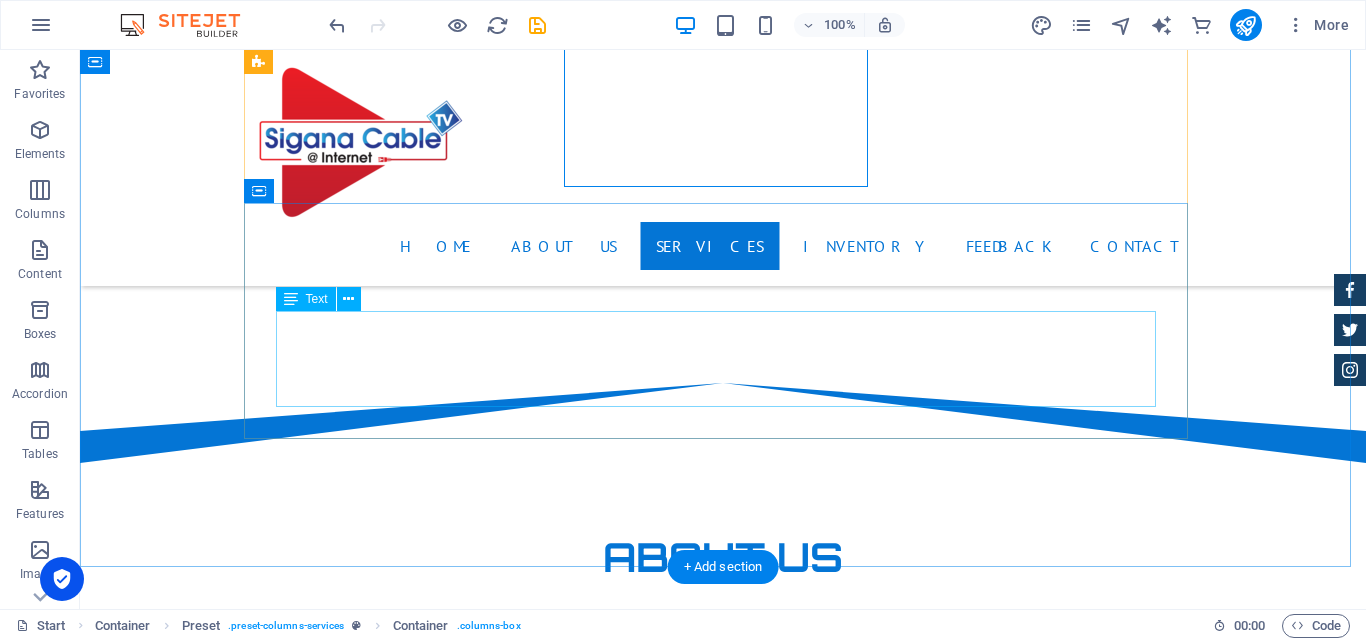 scroll, scrollTop: 2000, scrollLeft: 0, axis: vertical 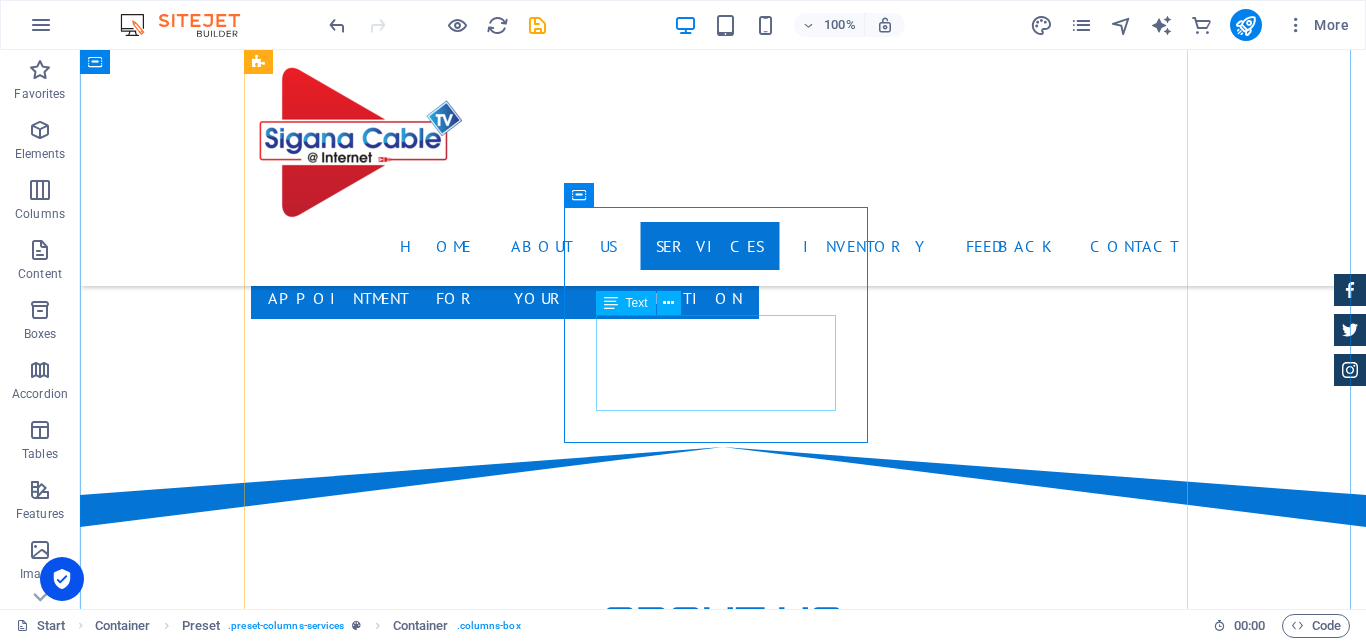 drag, startPoint x: 709, startPoint y: 290, endPoint x: 731, endPoint y: 362, distance: 75.28612 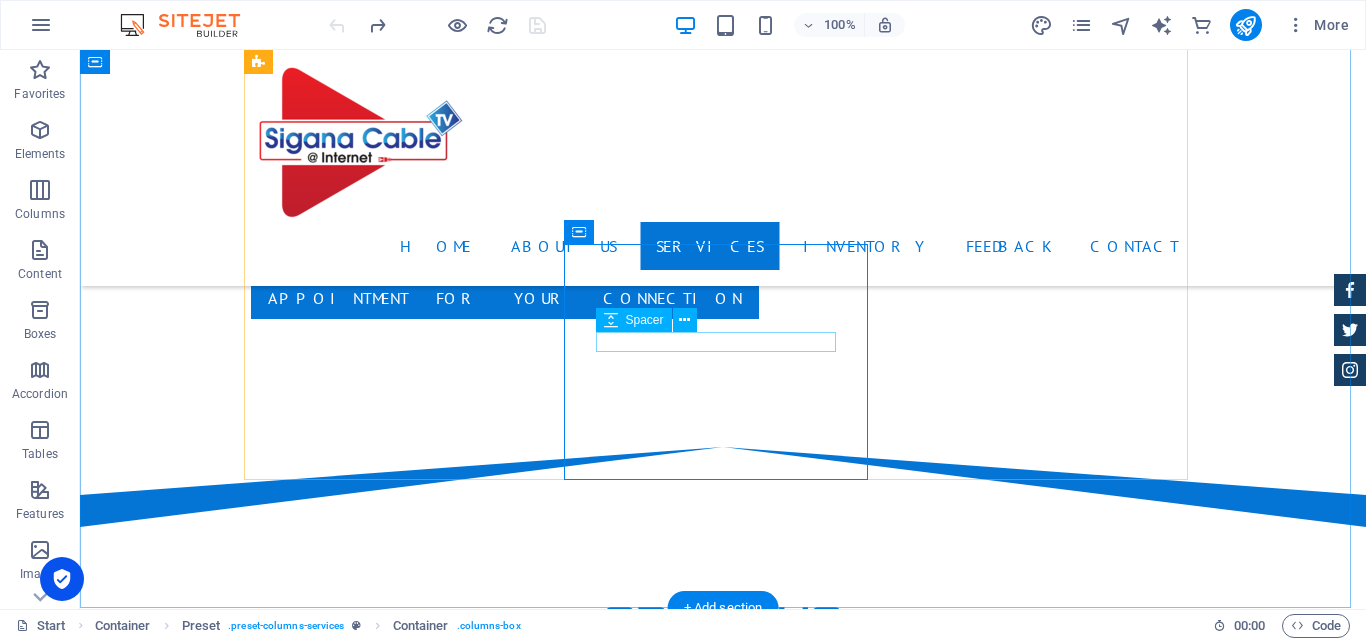 scroll, scrollTop: 1800, scrollLeft: 0, axis: vertical 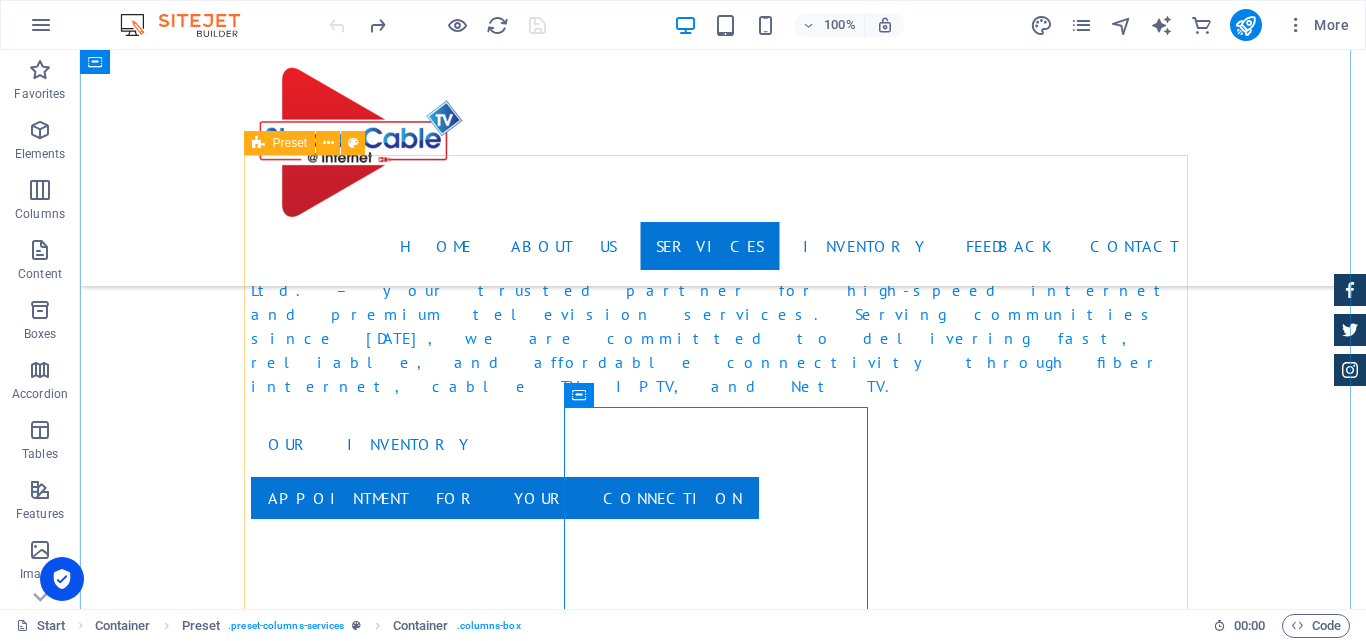 click on "100 Mbps          1 month High-Speed Internet Unlimited Data Free Maintenance 24/7 Customer Support from $1000 100 mbps 3 months High-Speed Internet Unlimited Data Free Maintenance 24/7 Customer Support from $2700 100 mbps  12 months High-Speed Internet Unlimited Data Free Maintenance 24/7 Customer Support from $8000 200 mbps 1 month High-Speed Internet Unlimited Data Free Maintenance 24/7 Customer Support rs 1200 200 mbps 3 months High-Speed Internet Unlimited Data Free Maintenance 24/7 Customer Support rs 3200 200 mbps 12 motnhs High-Speed Internet Unlimited Data Free Maintenance 24/7 Customer Support rs 11500" at bounding box center [723, 3419] 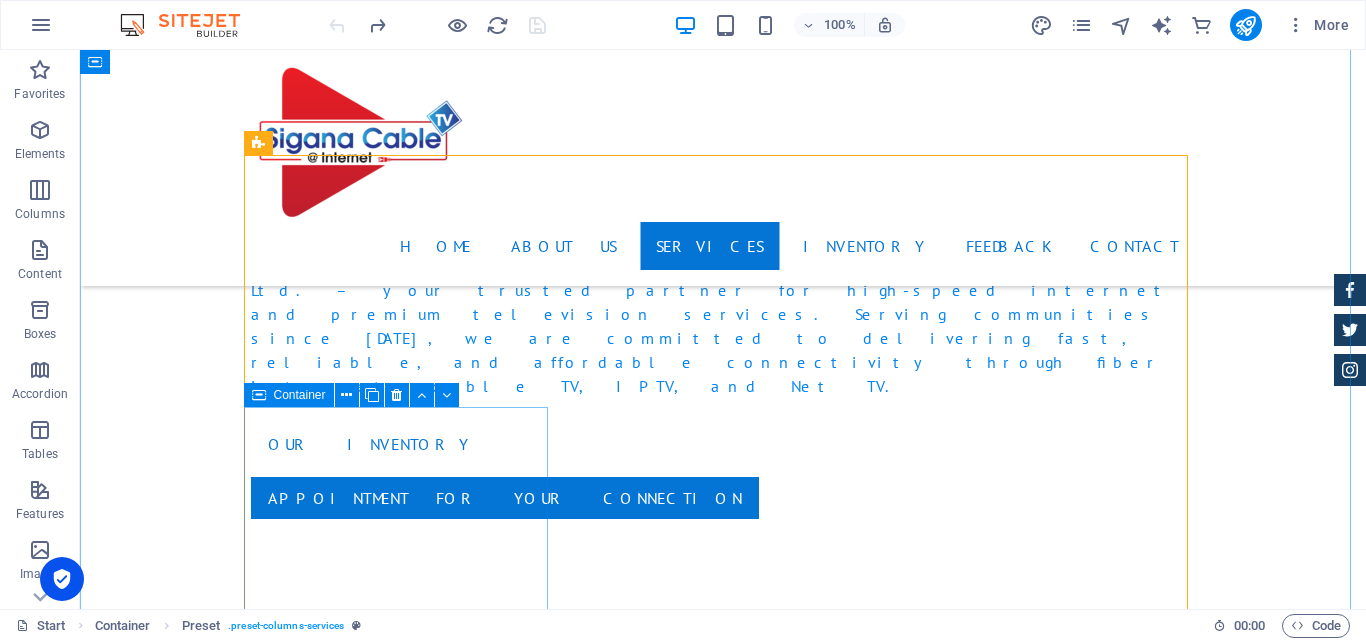 click on "200 mbps 1 month High-Speed Internet Unlimited Data Free Maintenance 24/7 Customer Support rs 1200" at bounding box center (723, 3529) 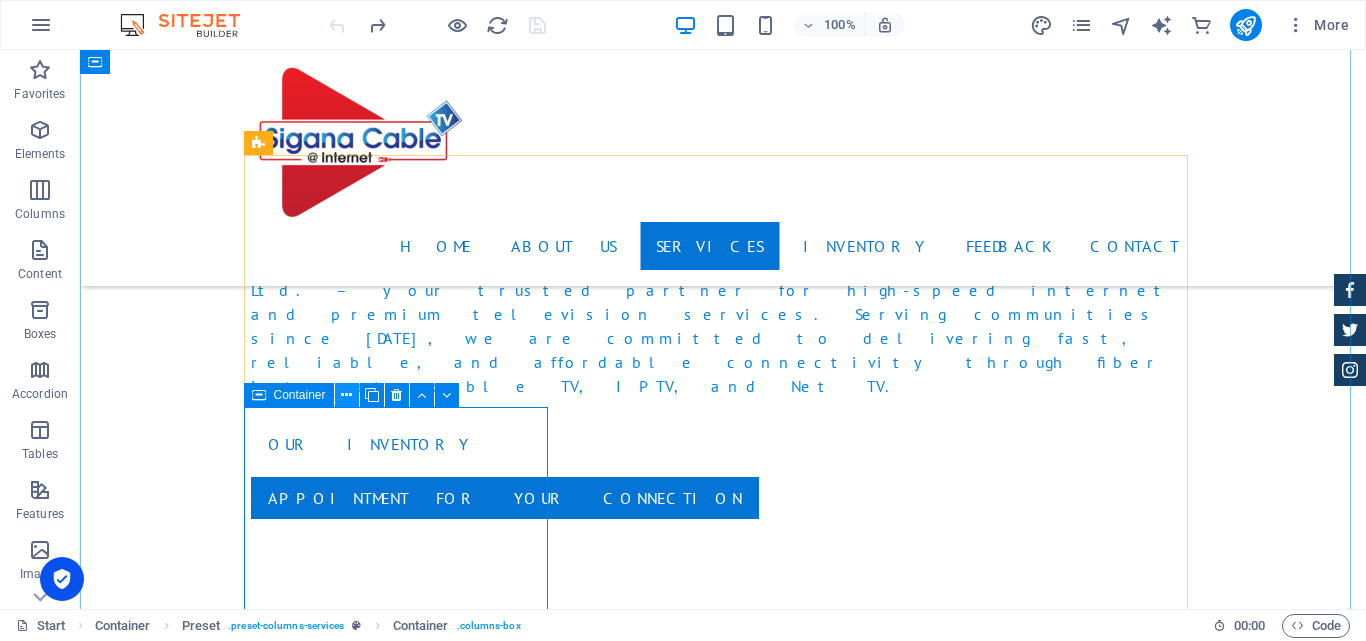 click at bounding box center (346, 395) 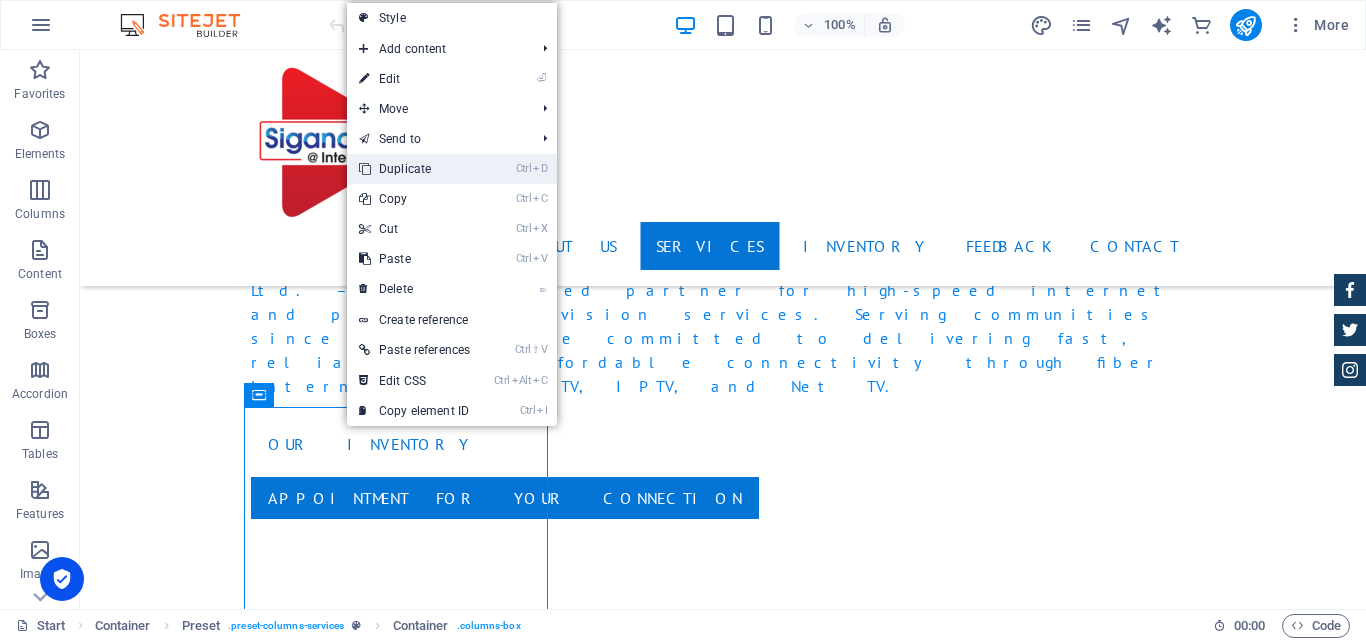 click on "Ctrl D  Duplicate" at bounding box center (414, 169) 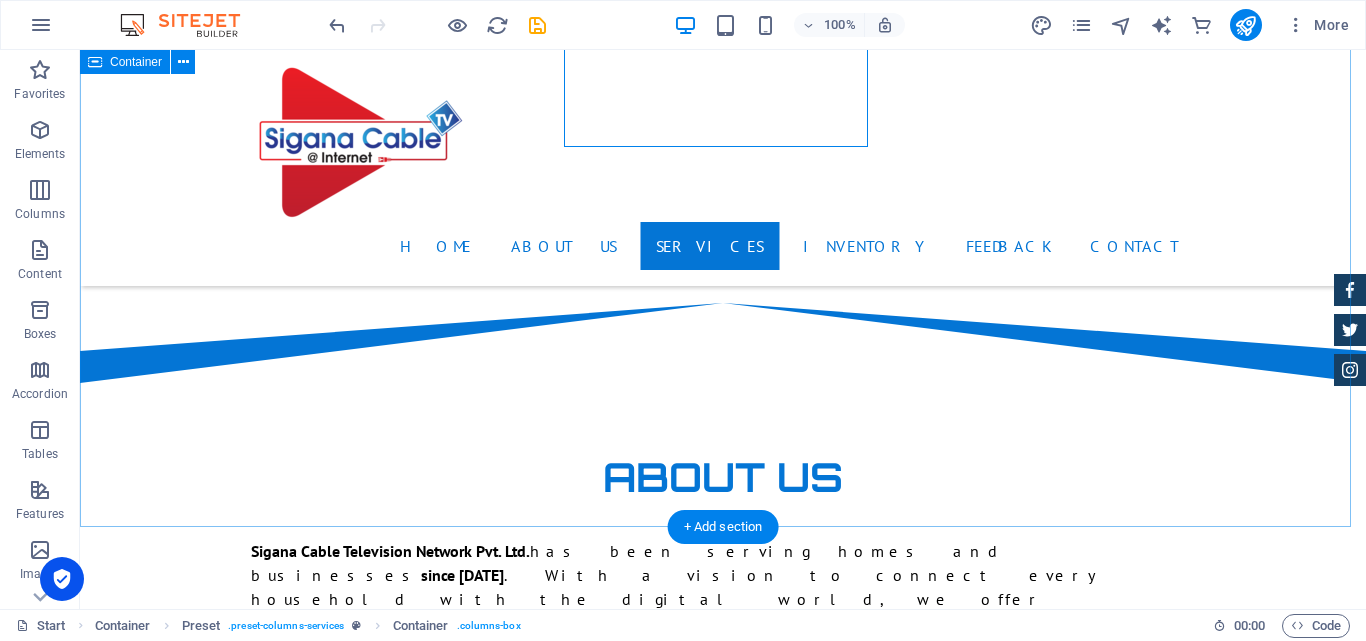 scroll, scrollTop: 2100, scrollLeft: 0, axis: vertical 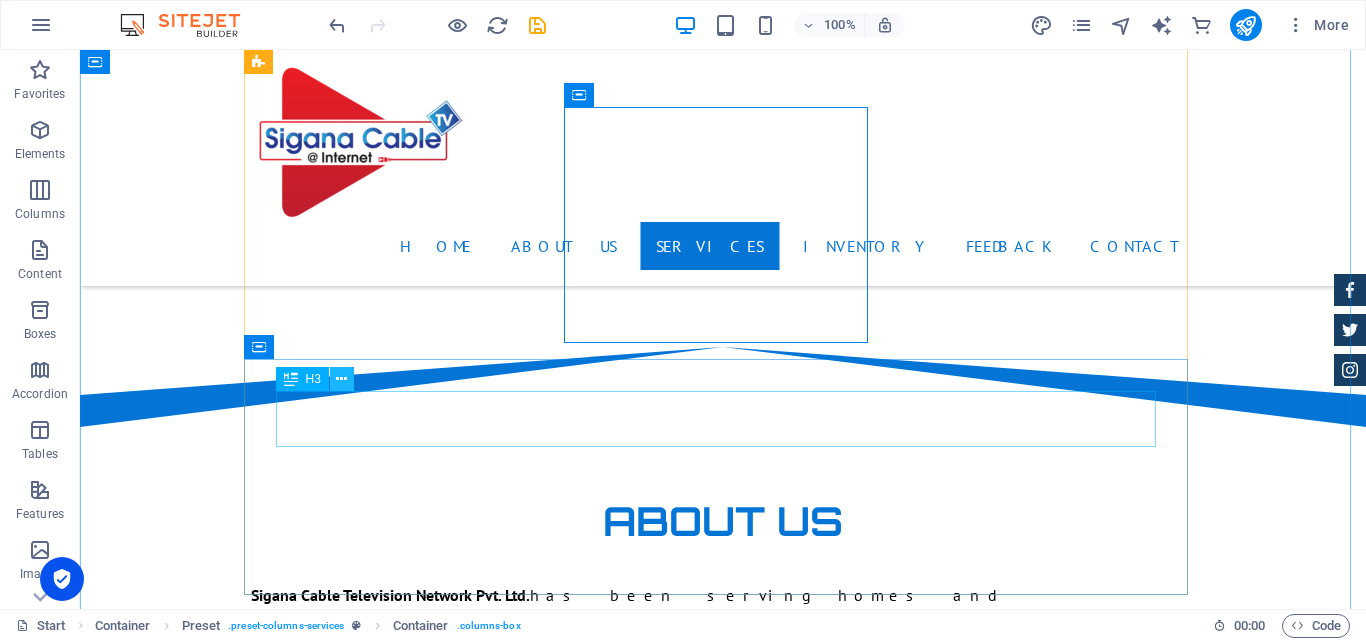 click at bounding box center (342, 379) 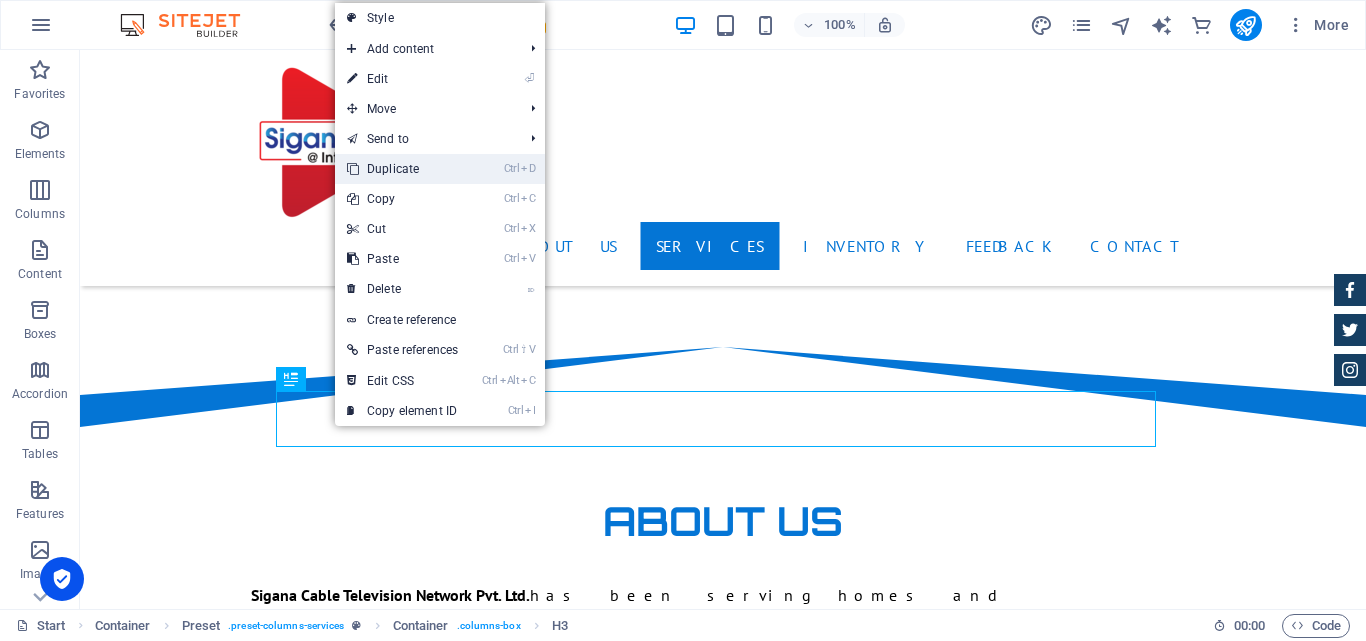 click on "Ctrl D  Duplicate" at bounding box center [402, 169] 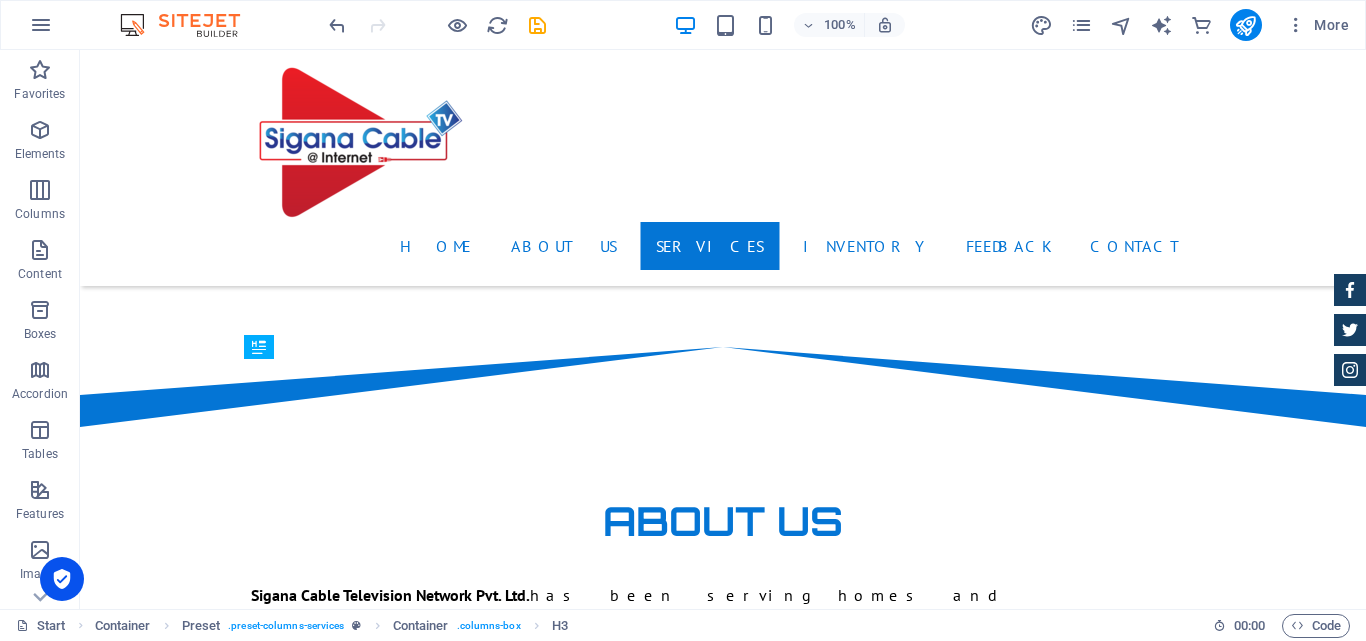drag, startPoint x: 415, startPoint y: 485, endPoint x: 556, endPoint y: 439, distance: 148.31386 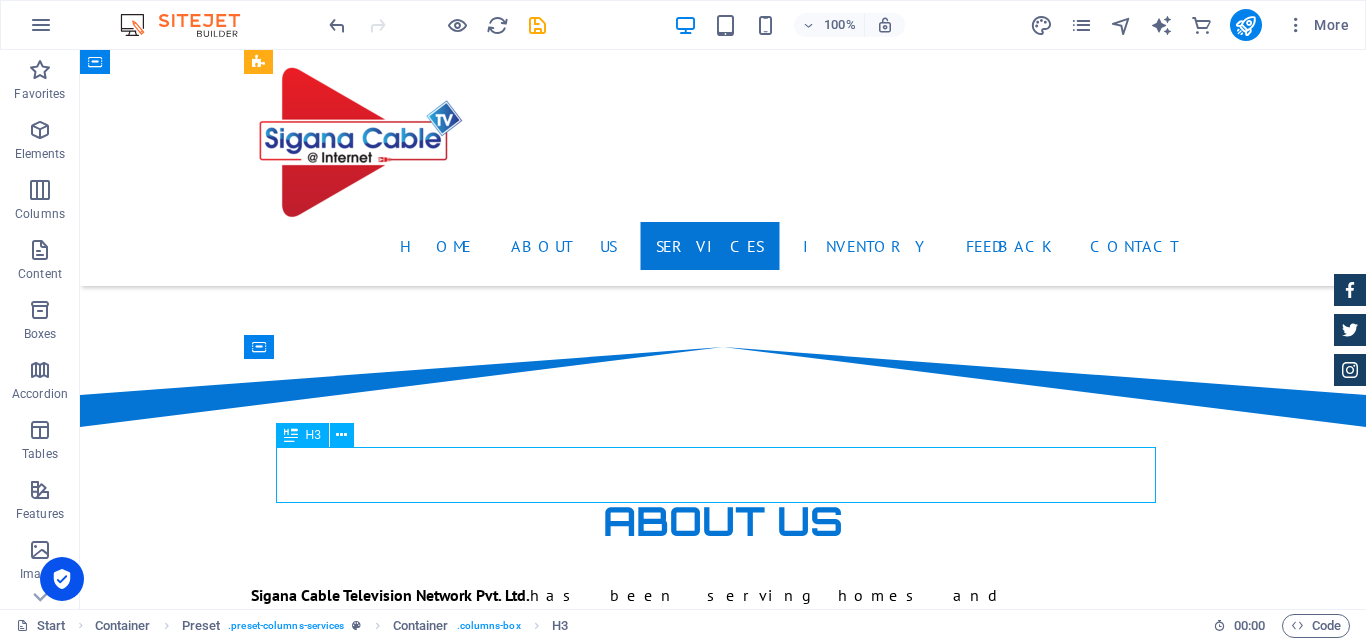 drag, startPoint x: 380, startPoint y: 476, endPoint x: 516, endPoint y: 452, distance: 138.10141 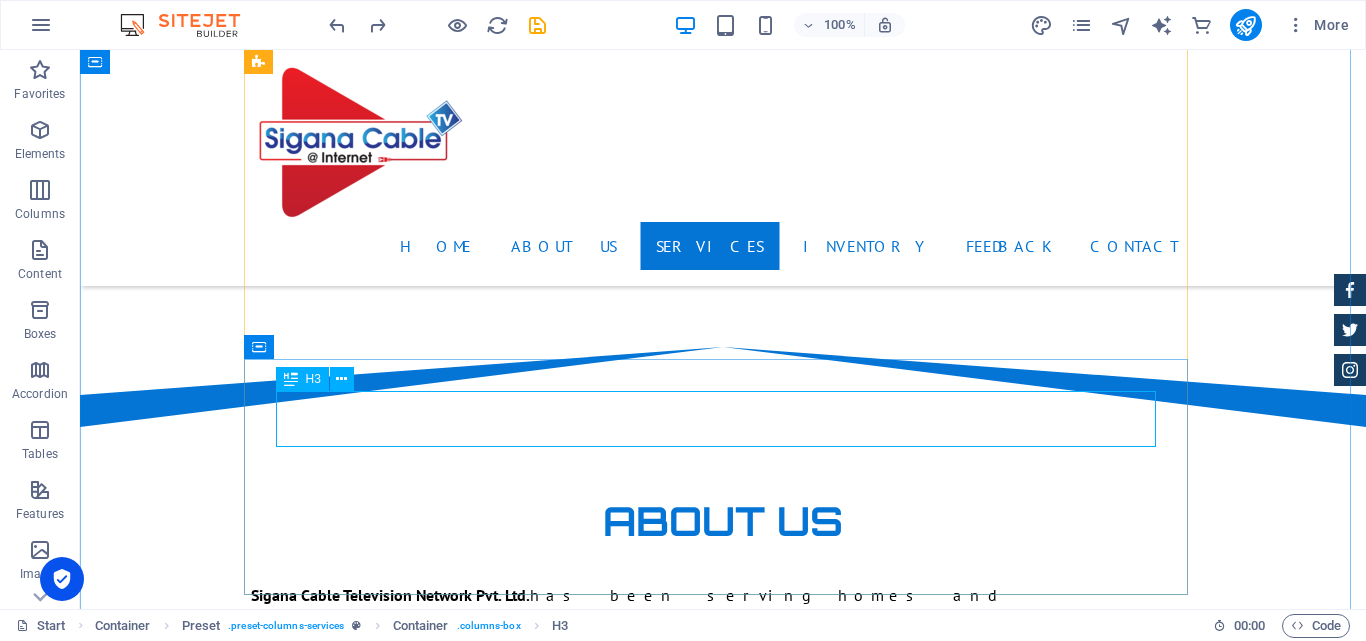click on "200 mbps 12 motnhs" at bounding box center (723, 3913) 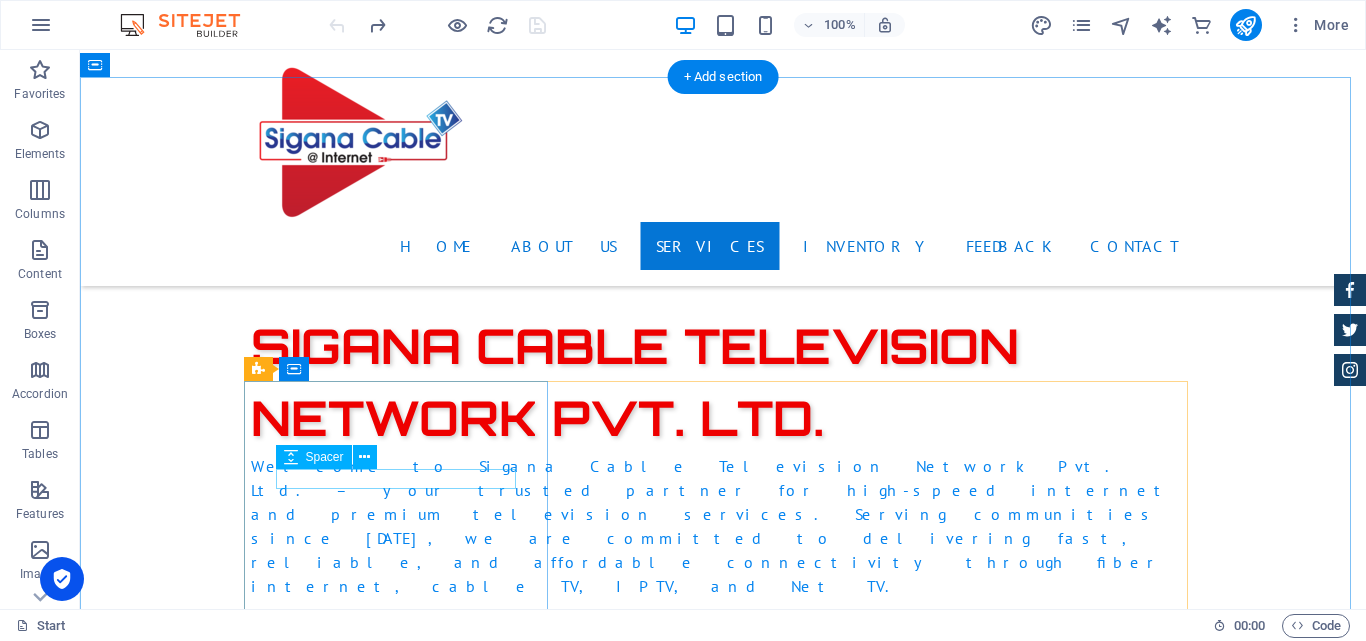 scroll, scrollTop: 1500, scrollLeft: 0, axis: vertical 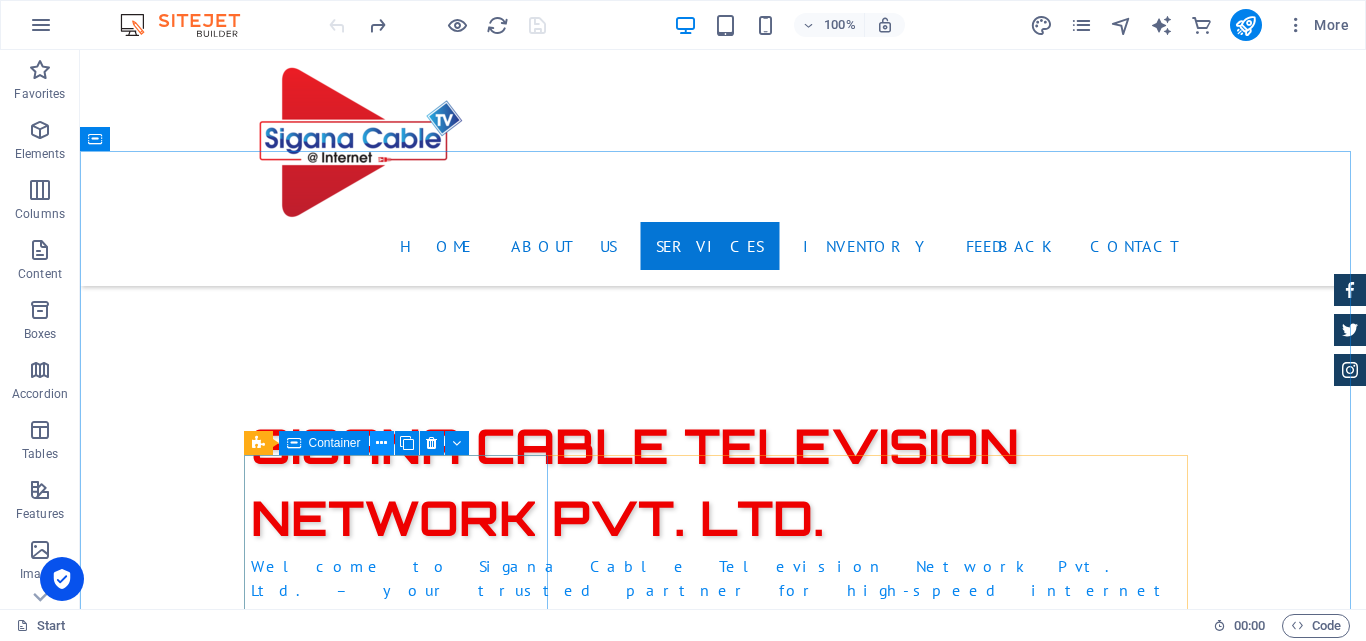 click at bounding box center (381, 443) 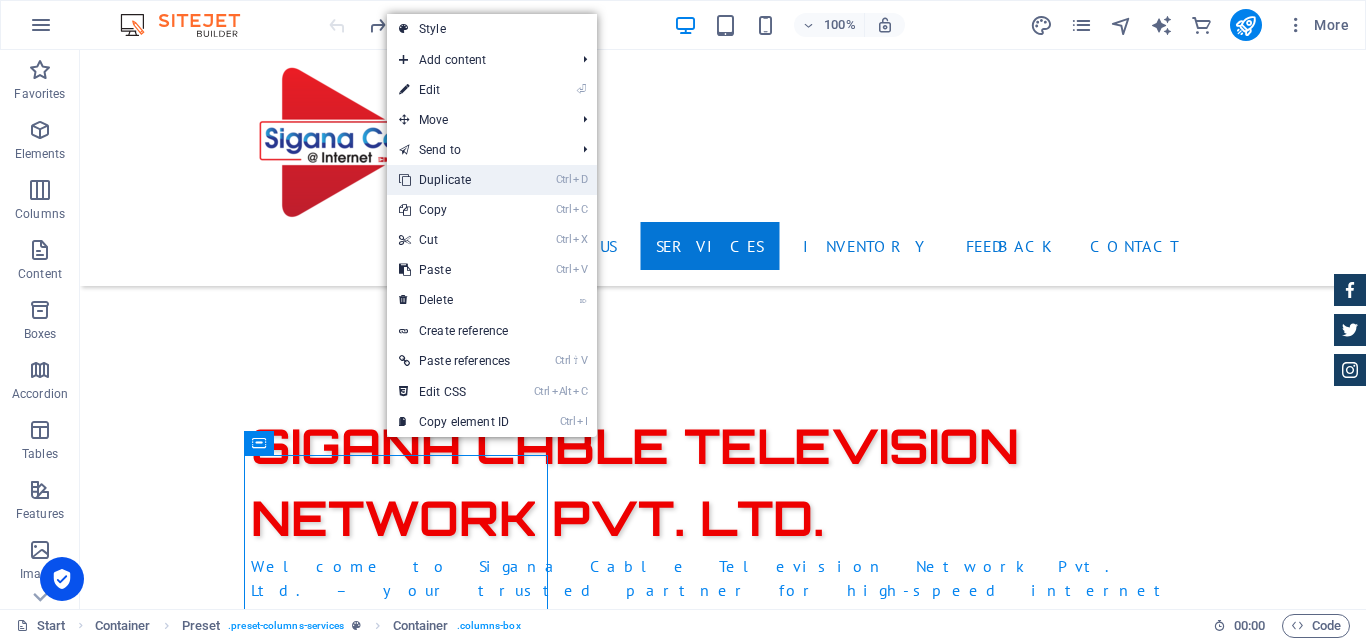 click on "Ctrl D  Duplicate" at bounding box center [454, 180] 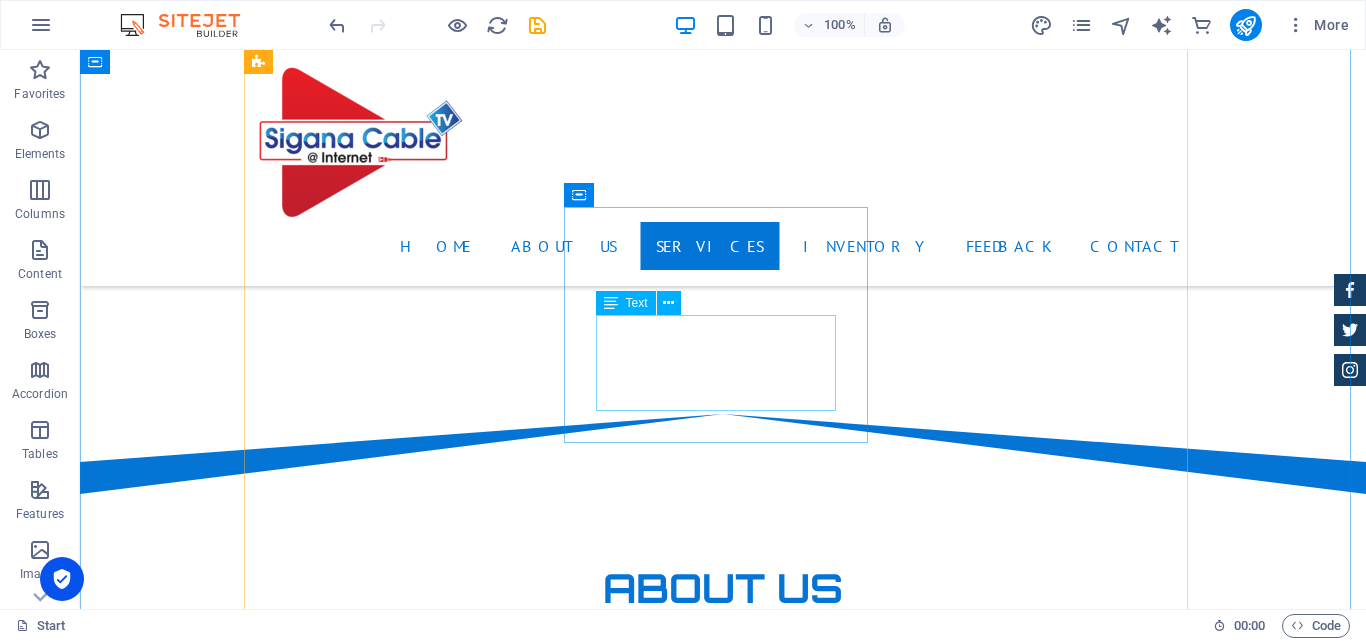scroll, scrollTop: 2000, scrollLeft: 0, axis: vertical 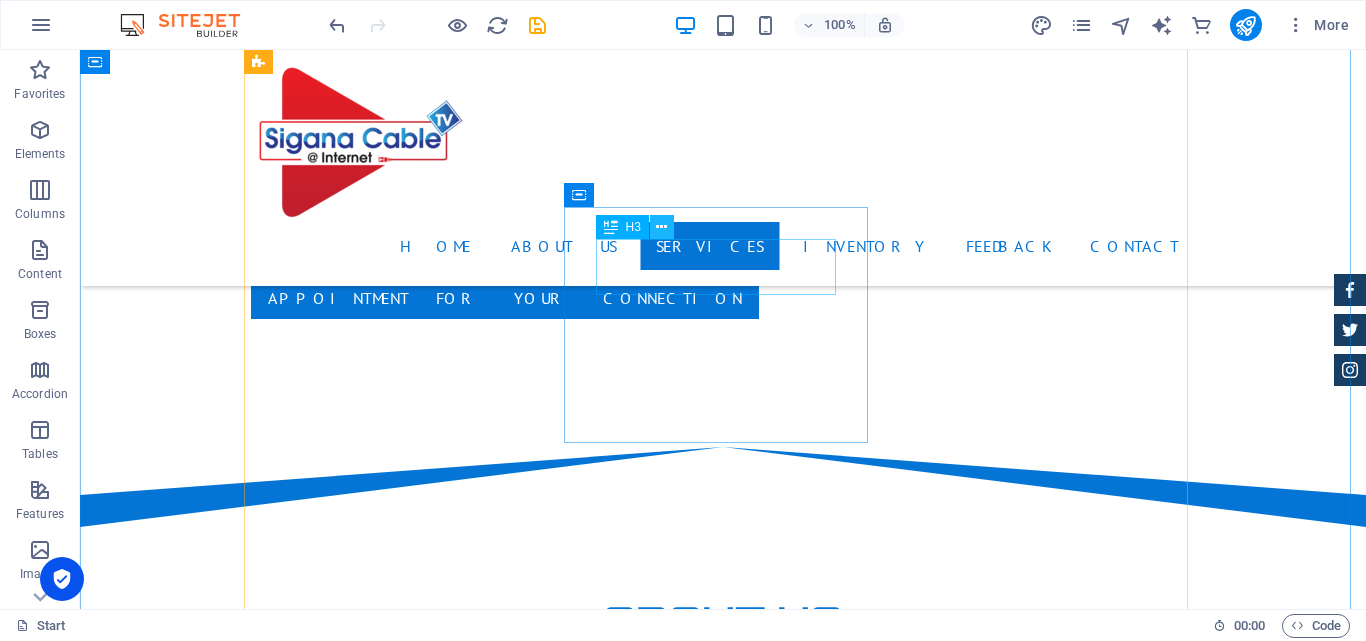 click at bounding box center (661, 227) 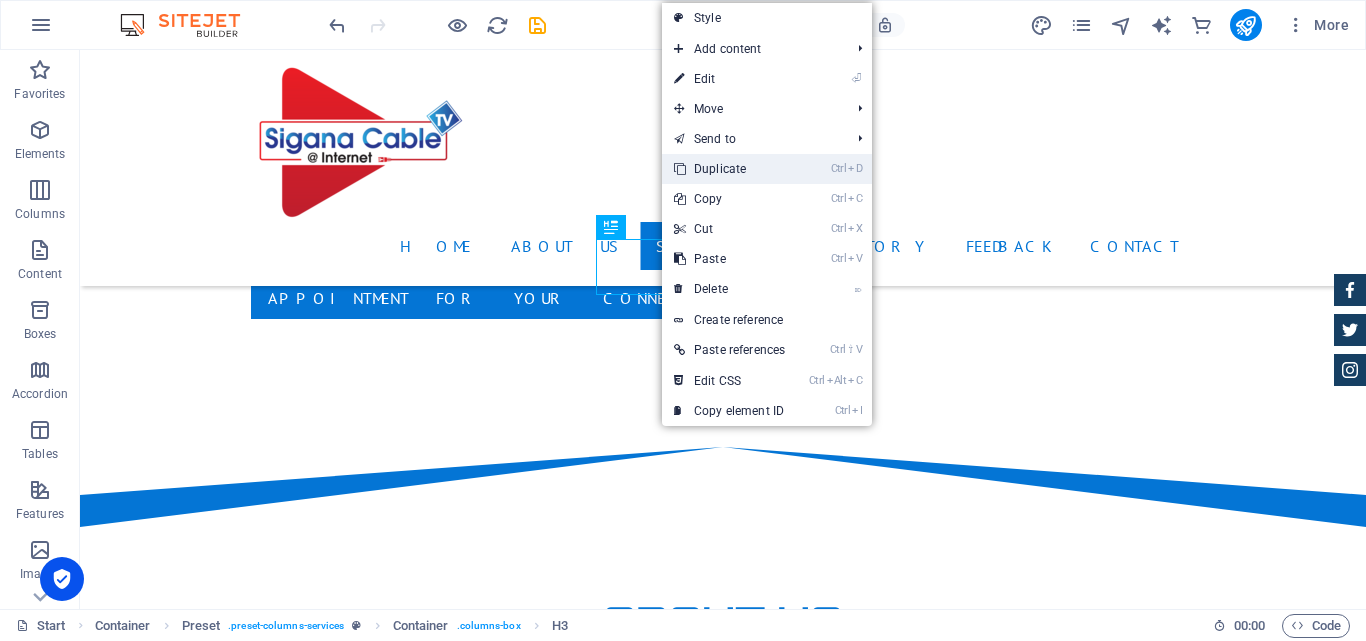 click on "Ctrl D  Duplicate" at bounding box center [729, 169] 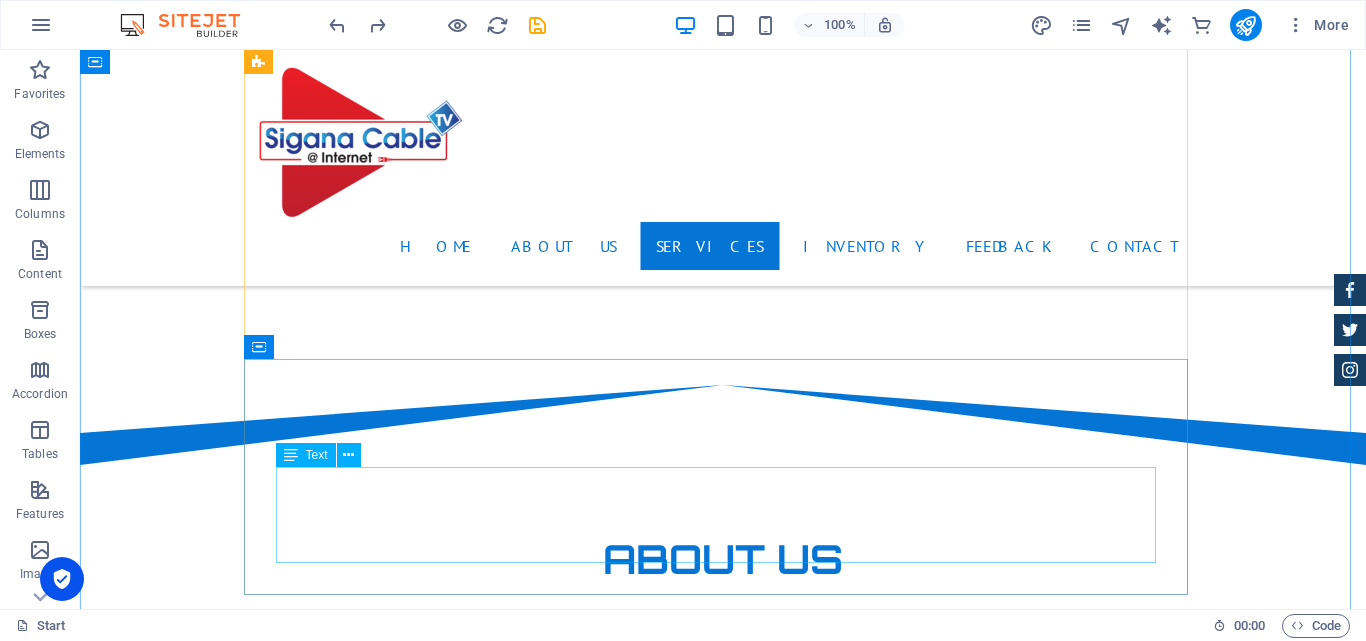 scroll, scrollTop: 2100, scrollLeft: 0, axis: vertical 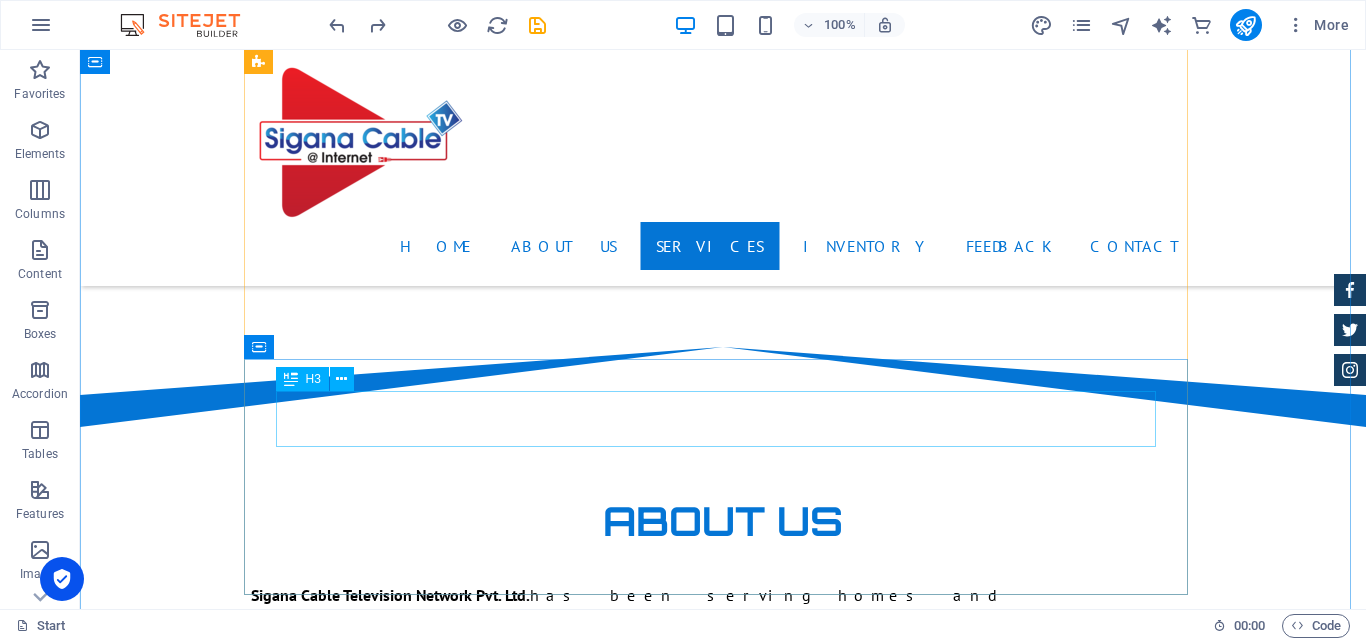 click on "200 mbps 12 motnhs" at bounding box center (723, 3885) 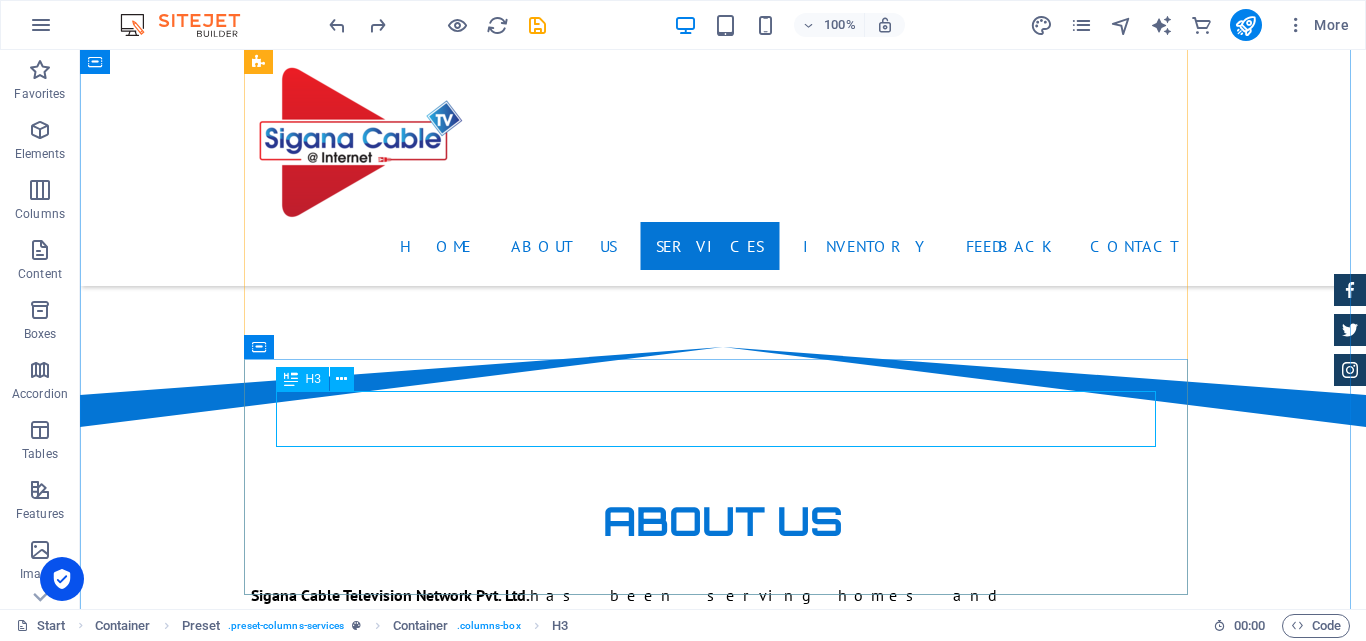 click on "200 mbps 12 motnhs" at bounding box center (723, 3885) 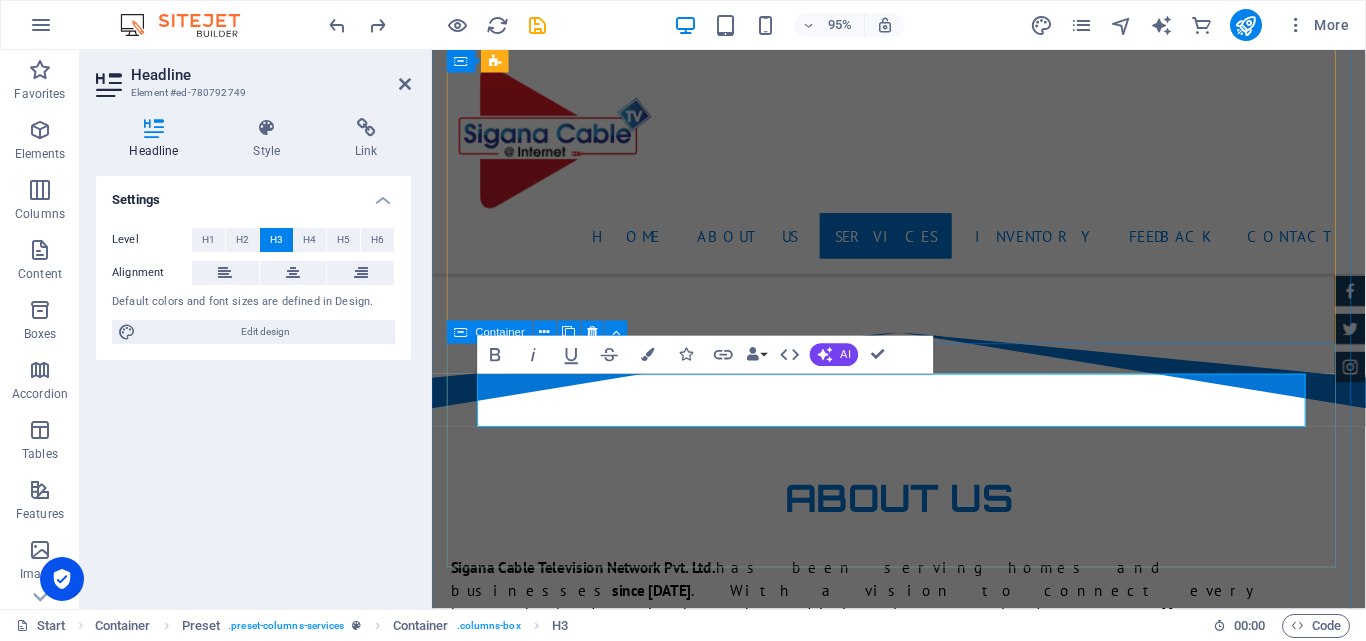 click on "200 mbps 12 motnhs High-Speed Internet Unlimited Data Free Maintenance 24/7 Customer Support rs 11500" at bounding box center (924, 3945) 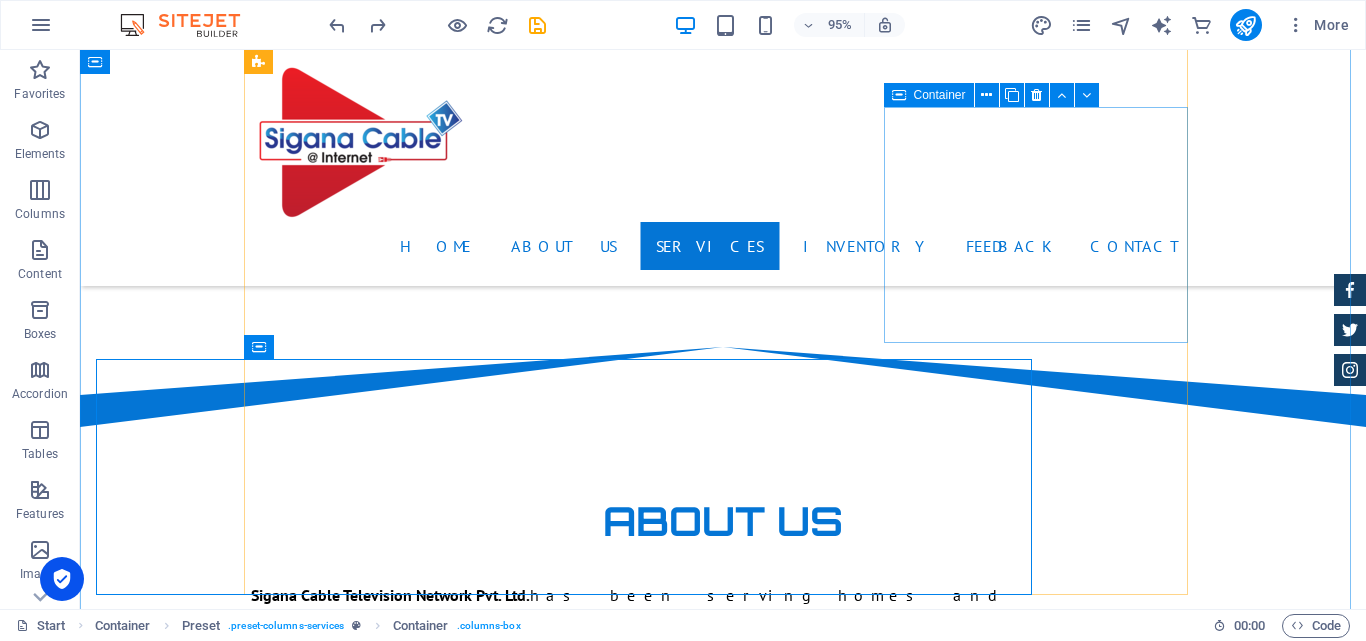 click on "200 mbps 3 months High-Speed Internet Unlimited Data Free Maintenance 24/7 Customer Support rs 3200" at bounding box center [723, 3697] 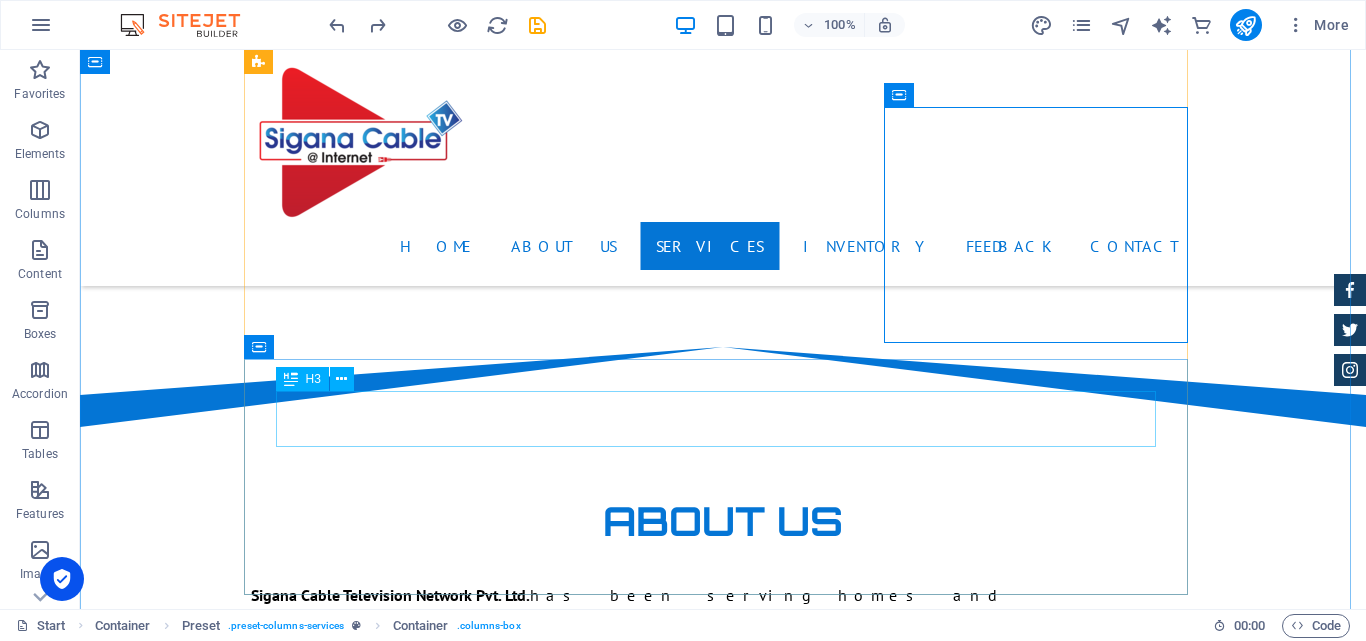 click on "200 mbps 12 motnhs" at bounding box center (723, 3885) 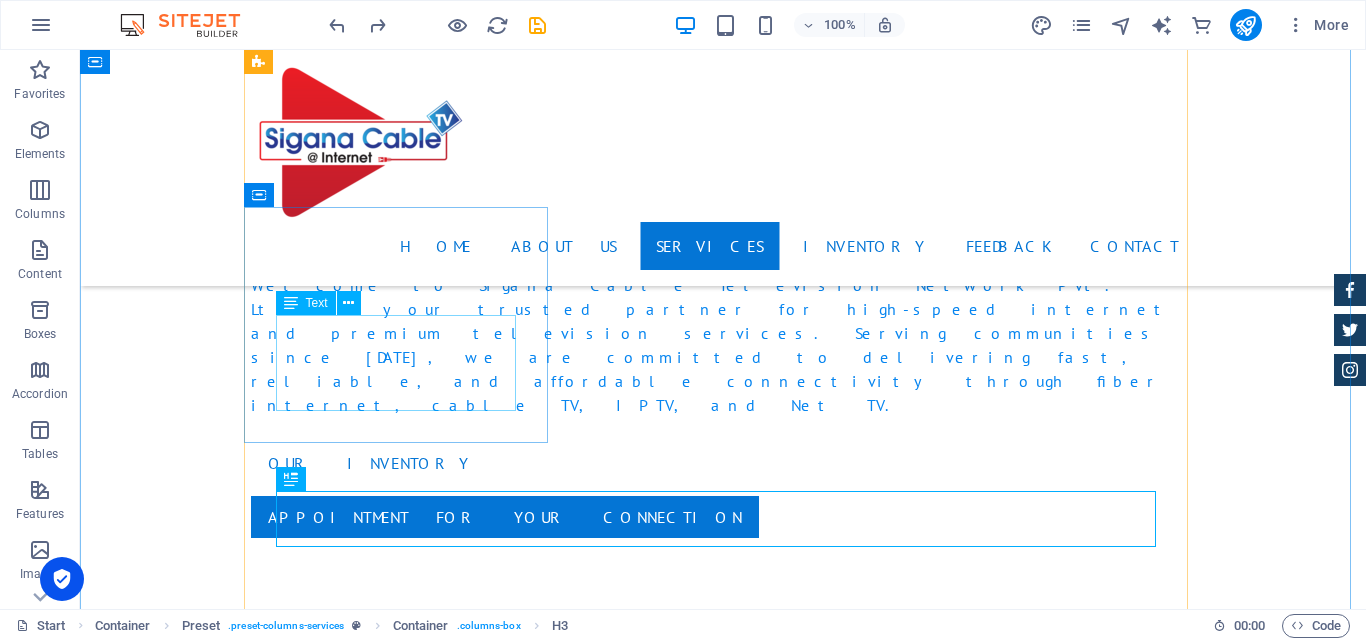 scroll, scrollTop: 1700, scrollLeft: 0, axis: vertical 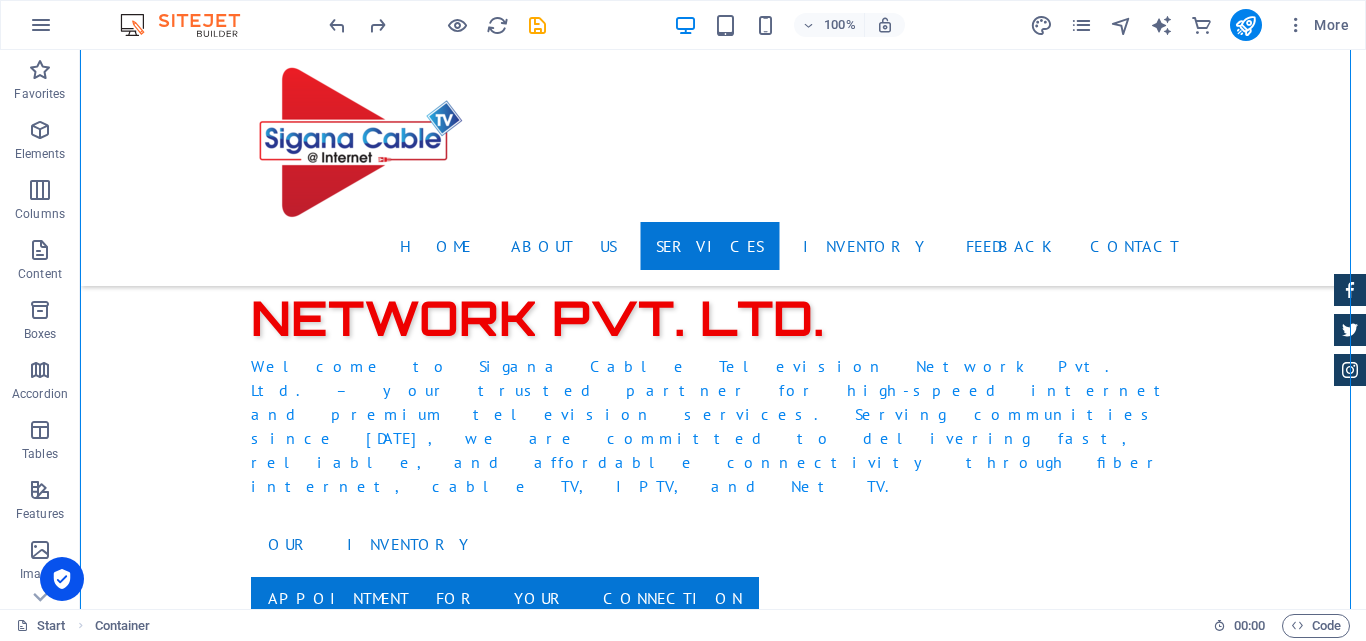 drag, startPoint x: 222, startPoint y: 416, endPoint x: 1067, endPoint y: 433, distance: 845.17096 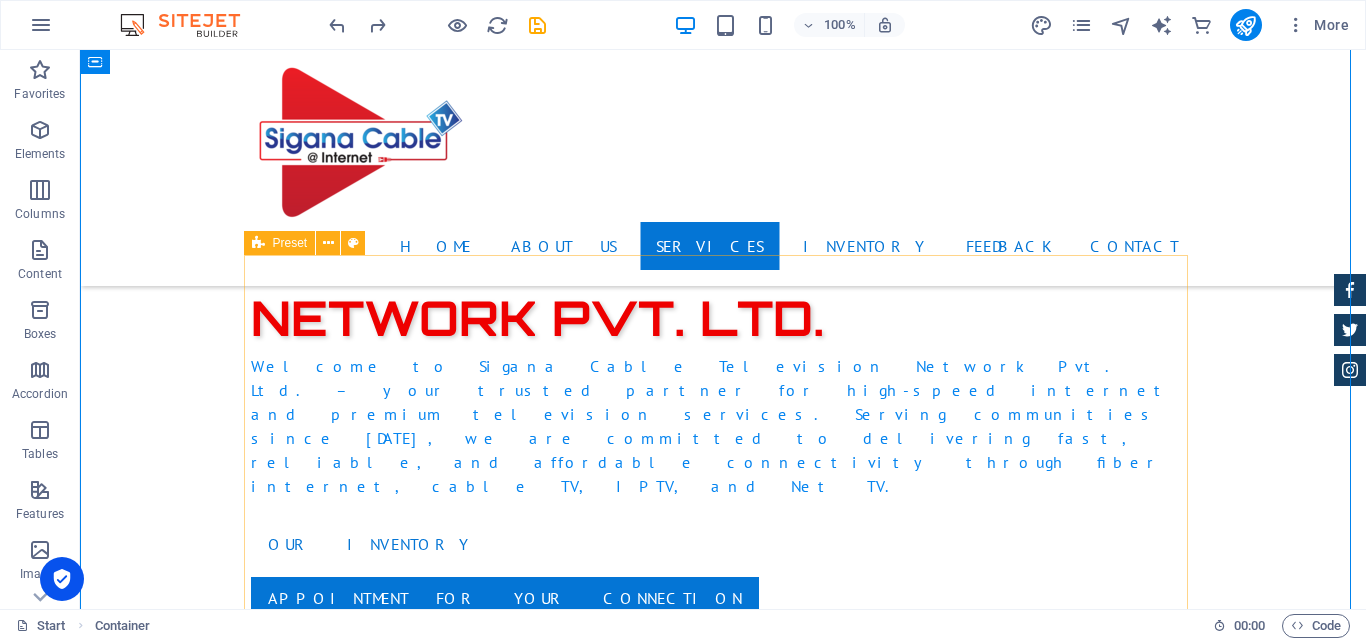 click on "Preset" at bounding box center (280, 243) 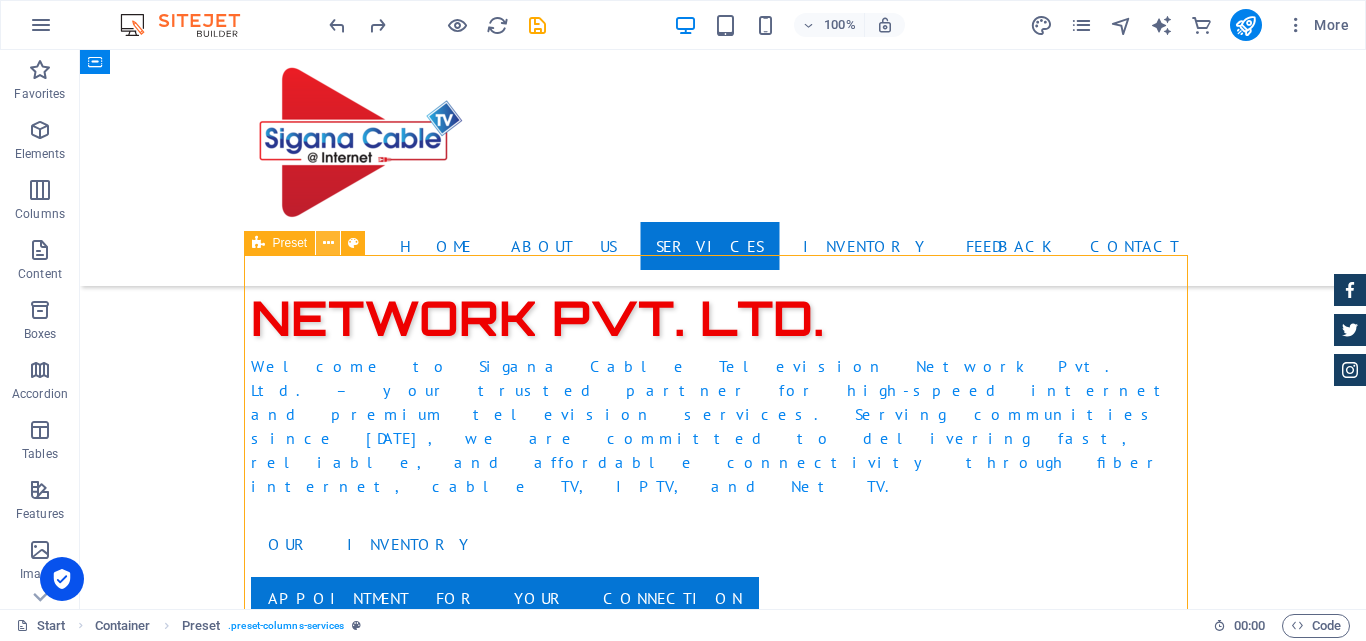 click at bounding box center [328, 243] 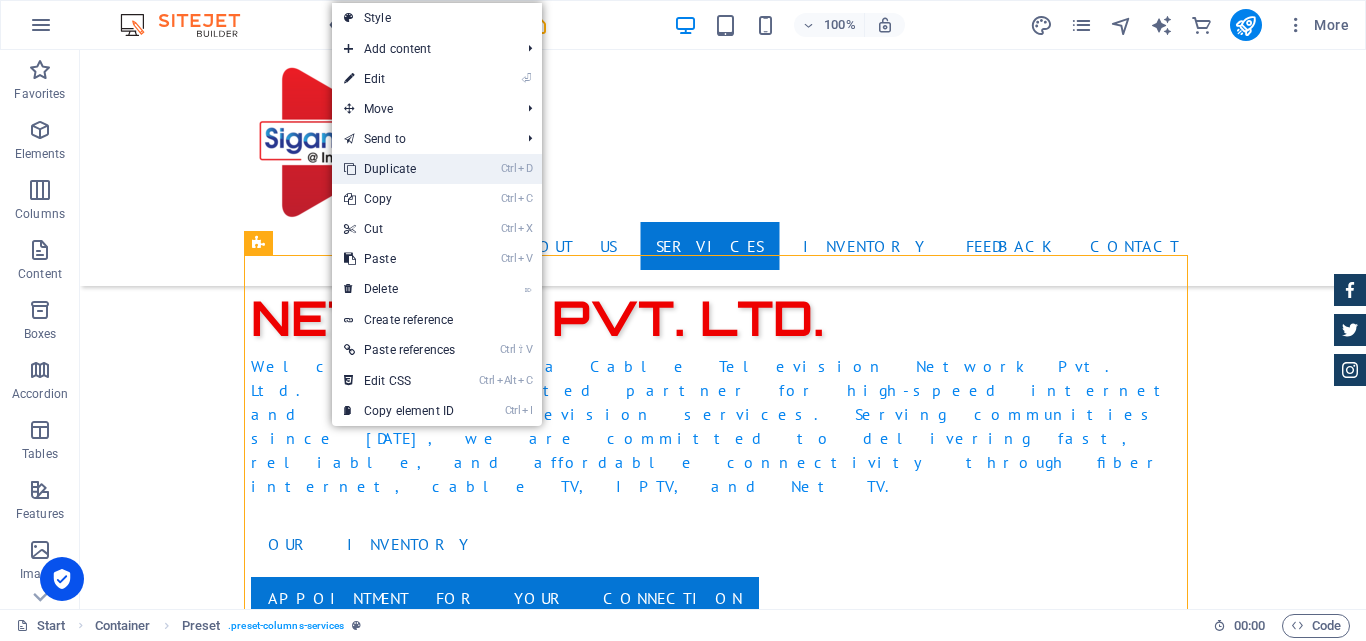 click on "Ctrl D  Duplicate" at bounding box center (399, 169) 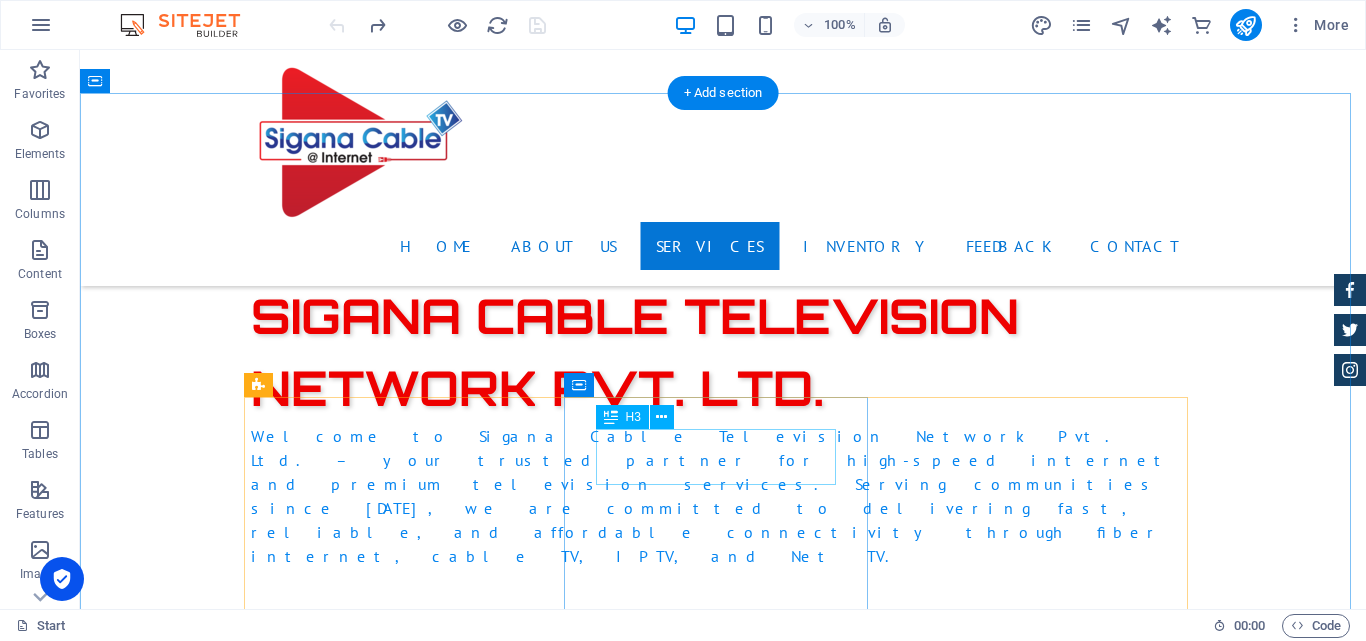 scroll, scrollTop: 1462, scrollLeft: 0, axis: vertical 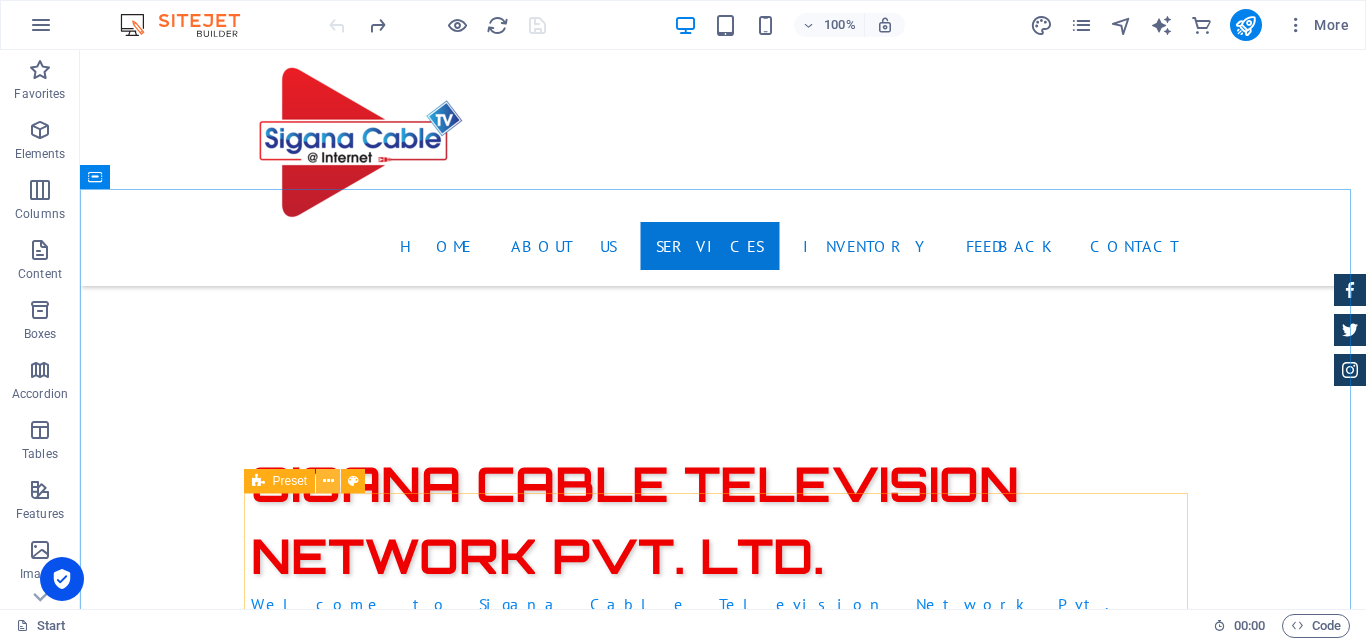 click at bounding box center (328, 481) 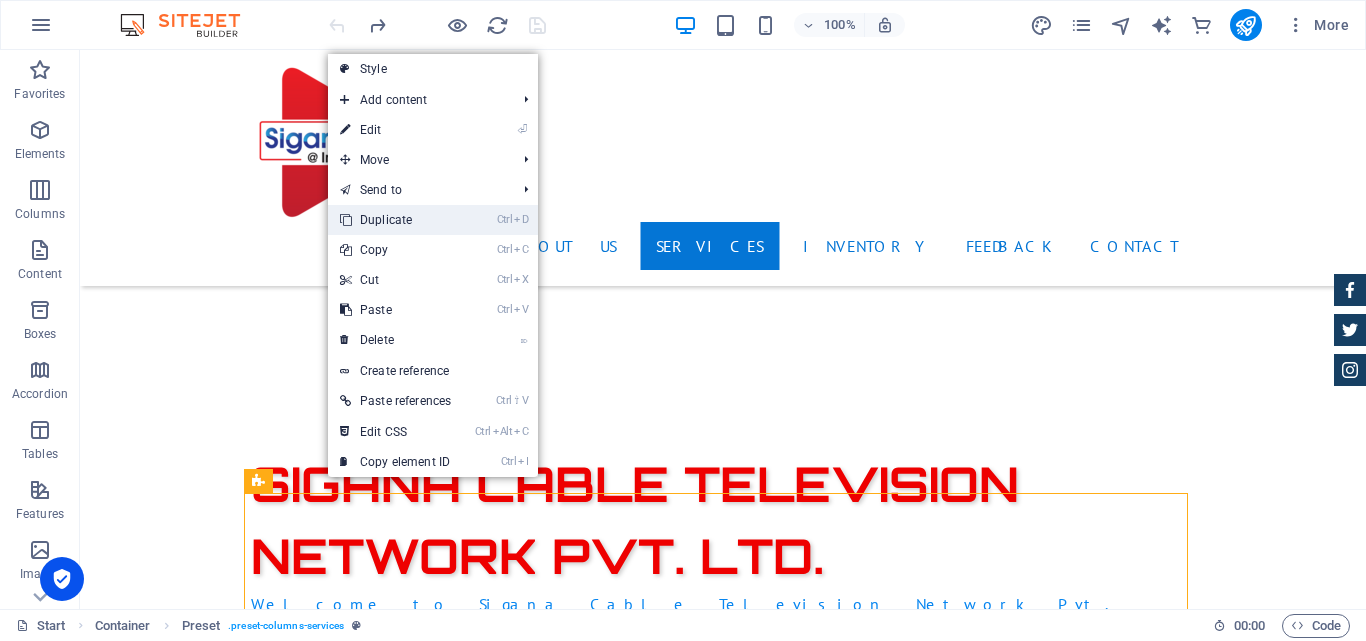 click on "Ctrl D  Duplicate" at bounding box center (395, 220) 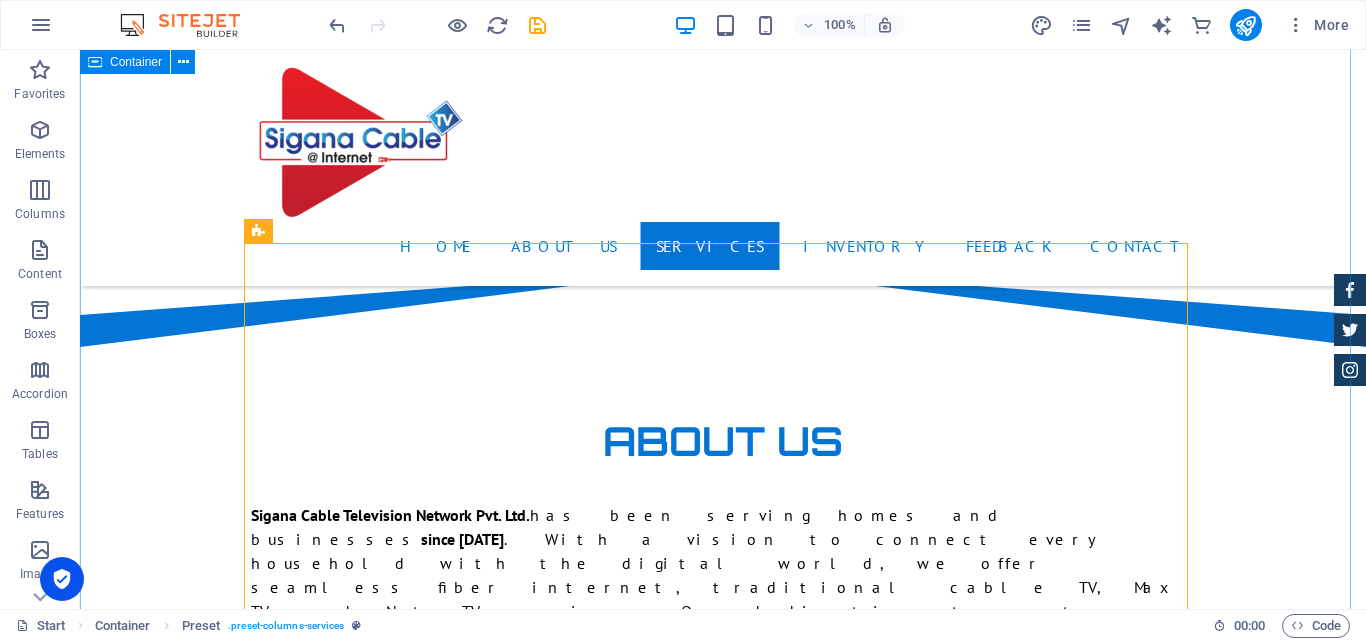 scroll, scrollTop: 2200, scrollLeft: 0, axis: vertical 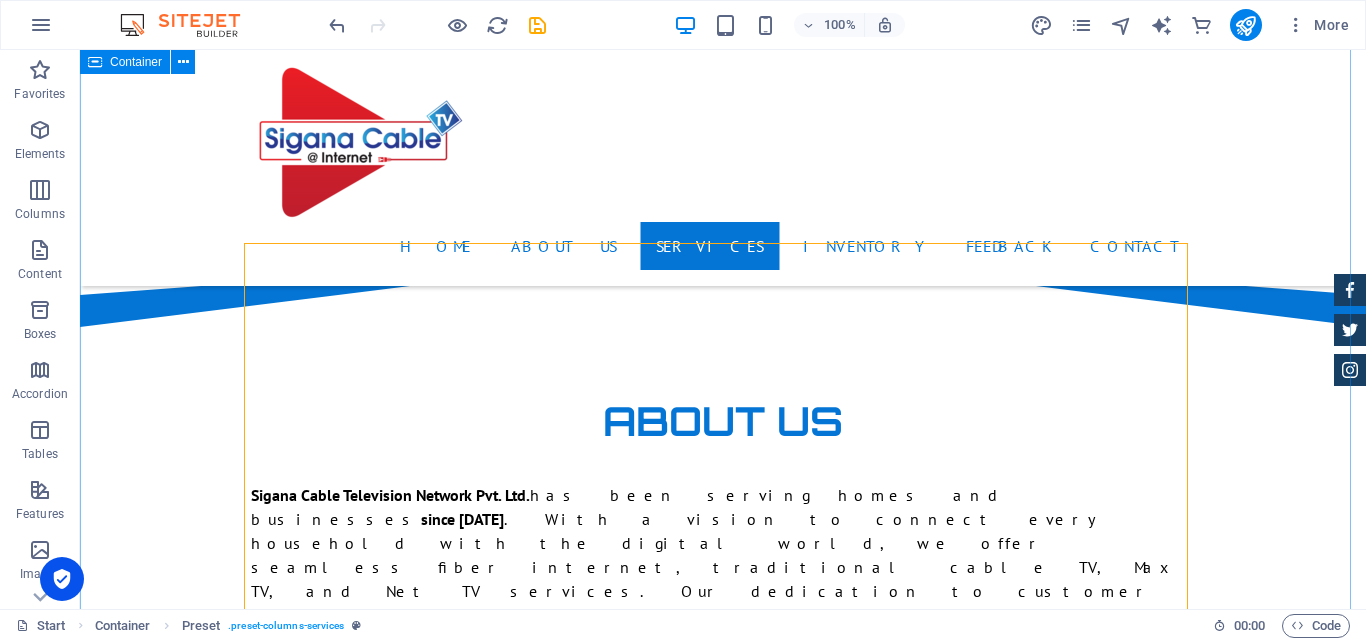 click on "Services Sigana Cable Television Network Pvt. Ltd.  is your trusted provider of high-speed internet, fiber cable, Max TV, and Net TV services. We offer reliable and affordable internet connections for homes and businesses, using advanced fiber technology for fast and stable performance. Our TV services bring you a wide range of HD channels, movies, and entertainment through Max TV and Net TV. With expert installation and dedicated customer support, we ensure a smooth and satisfying digital experience for all our customers. 100 Mbps          1 month High-Speed Internet Unlimited Data Free Maintenance 24/7 Customer Support from $1000 100 mbps 3 months High-Speed Internet Unlimited Data Free Maintenance 24/7 Customer Support from $2700 100 mbps  12 months High-Speed Internet Unlimited Data Free Maintenance 24/7 Customer Support from $8000 200 mbps 1 month High-Speed Internet Unlimited Data Free Maintenance 24/7 Customer Support rs 1200 200 mbps 3 months High-Speed Internet Unlimited Data Free Maintenance" at bounding box center (723, 3573) 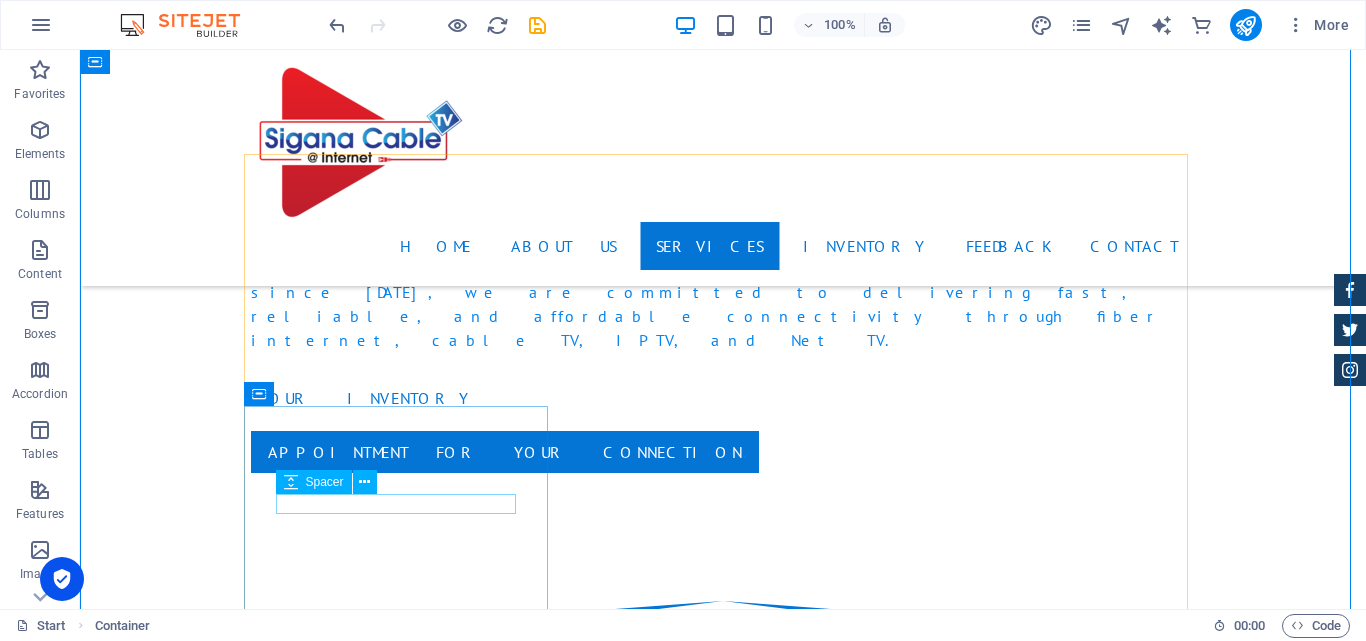scroll, scrollTop: 1800, scrollLeft: 0, axis: vertical 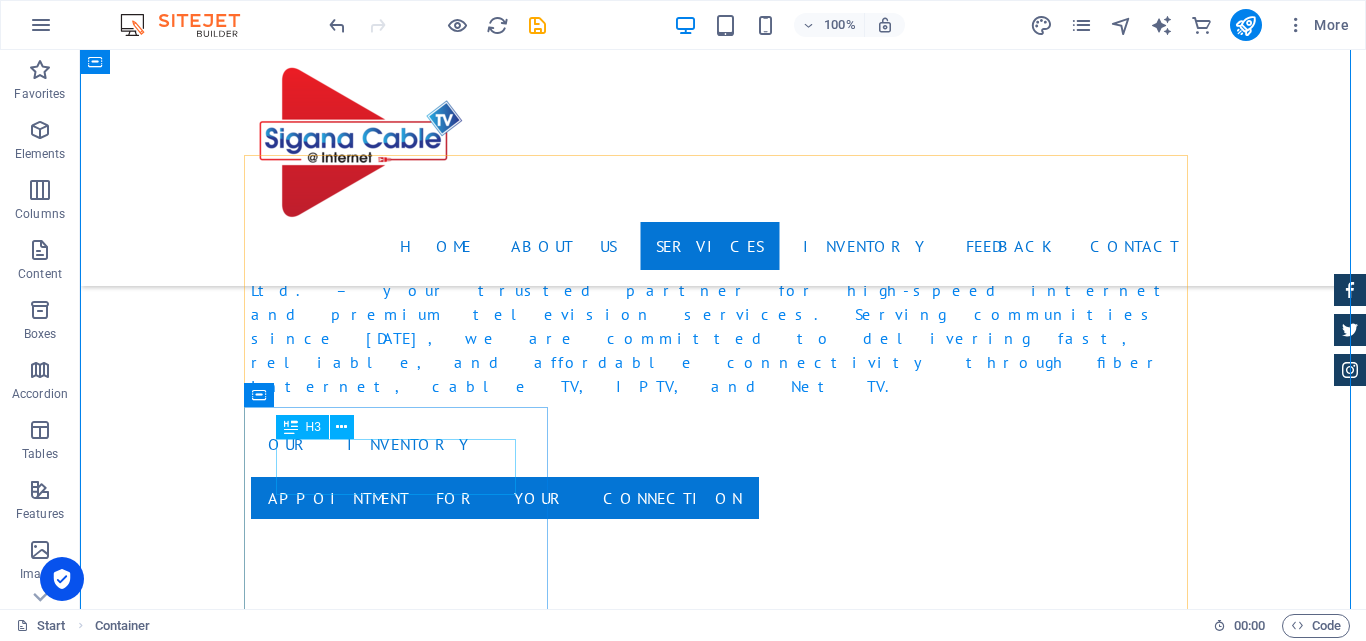 click on "200 mbps 1 month" at bounding box center [723, 3469] 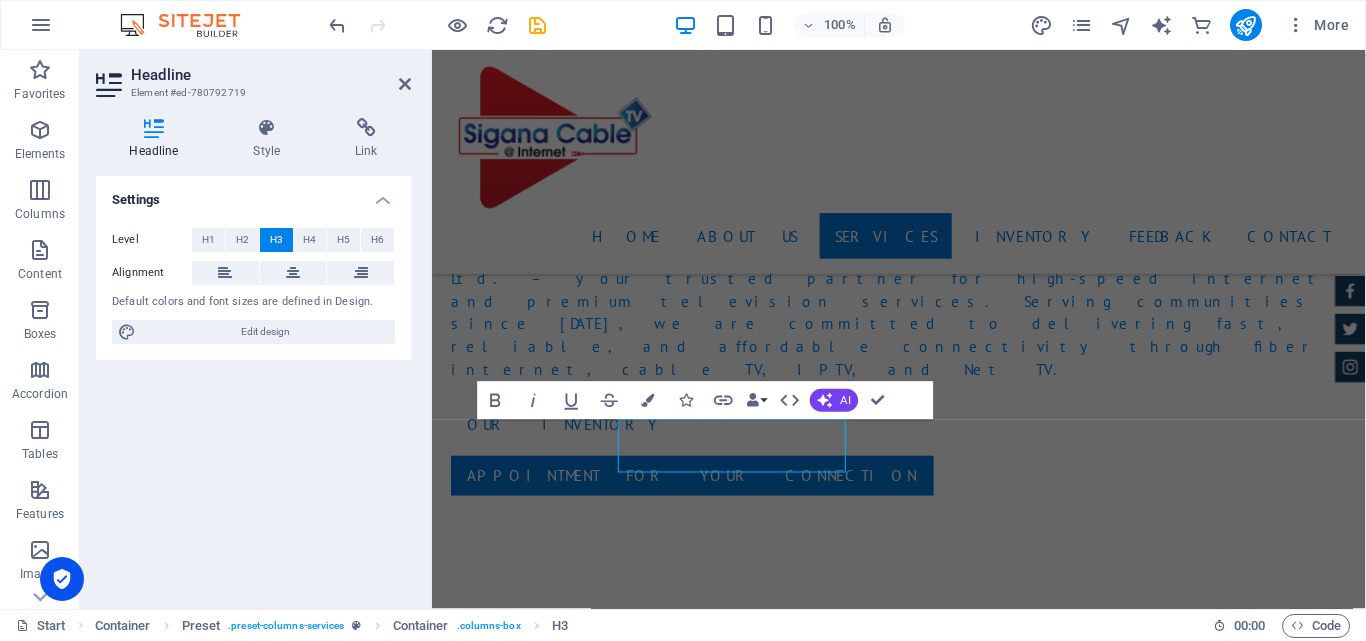 click on "Settings Level H1 H2 H3 H4 H5 H6 Alignment Default colors and font sizes are defined in Design. Edit design" at bounding box center (253, 384) 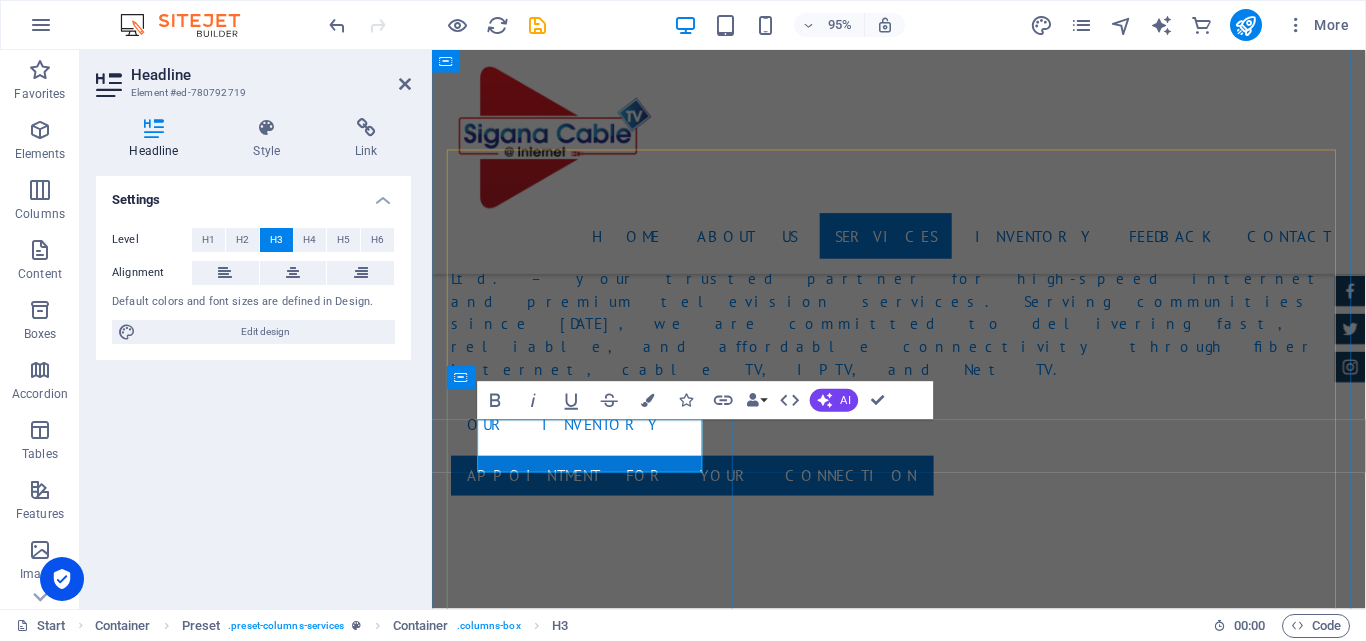 click on "200 mbps 1 month" at bounding box center (924, 3469) 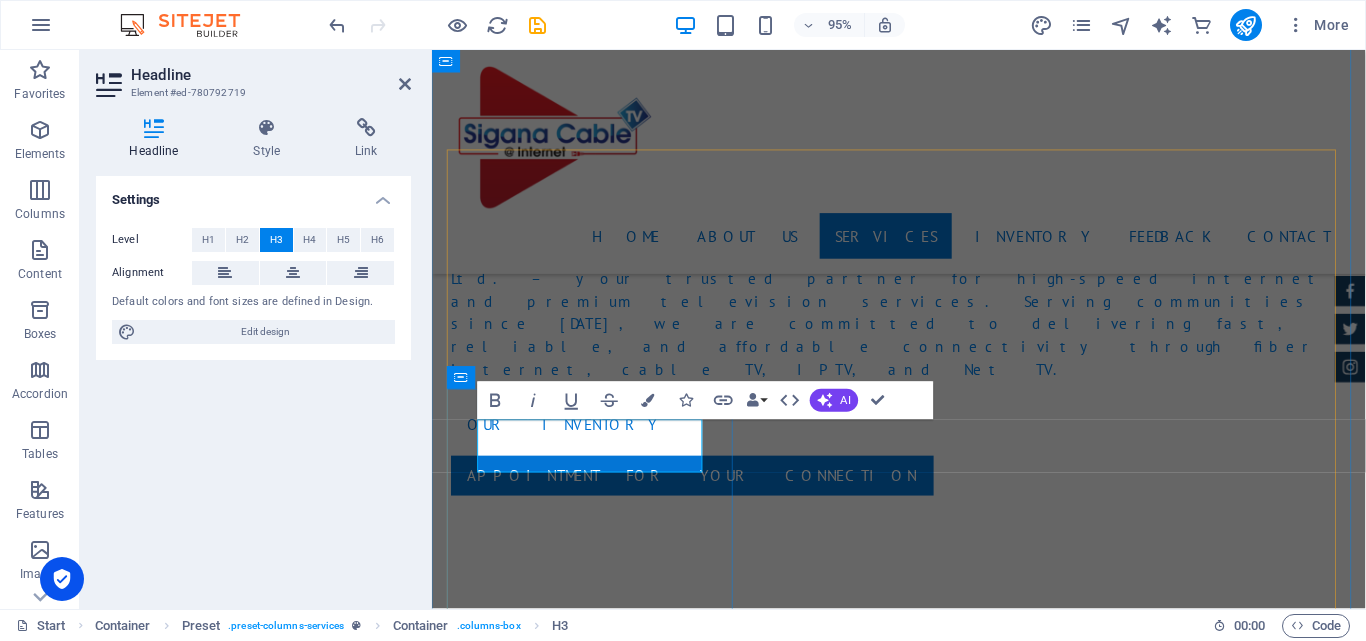 click on "200 mbps 1 month" at bounding box center (924, 3469) 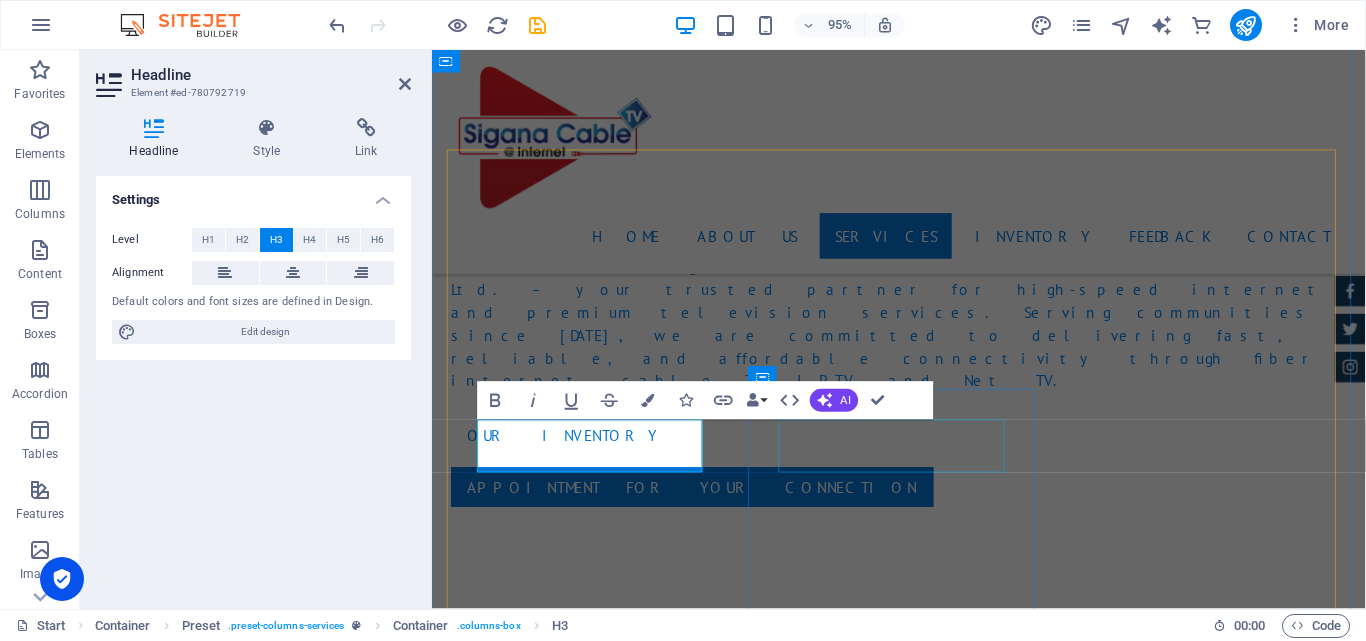 click on "200 mbps 3 months" at bounding box center [924, 3729] 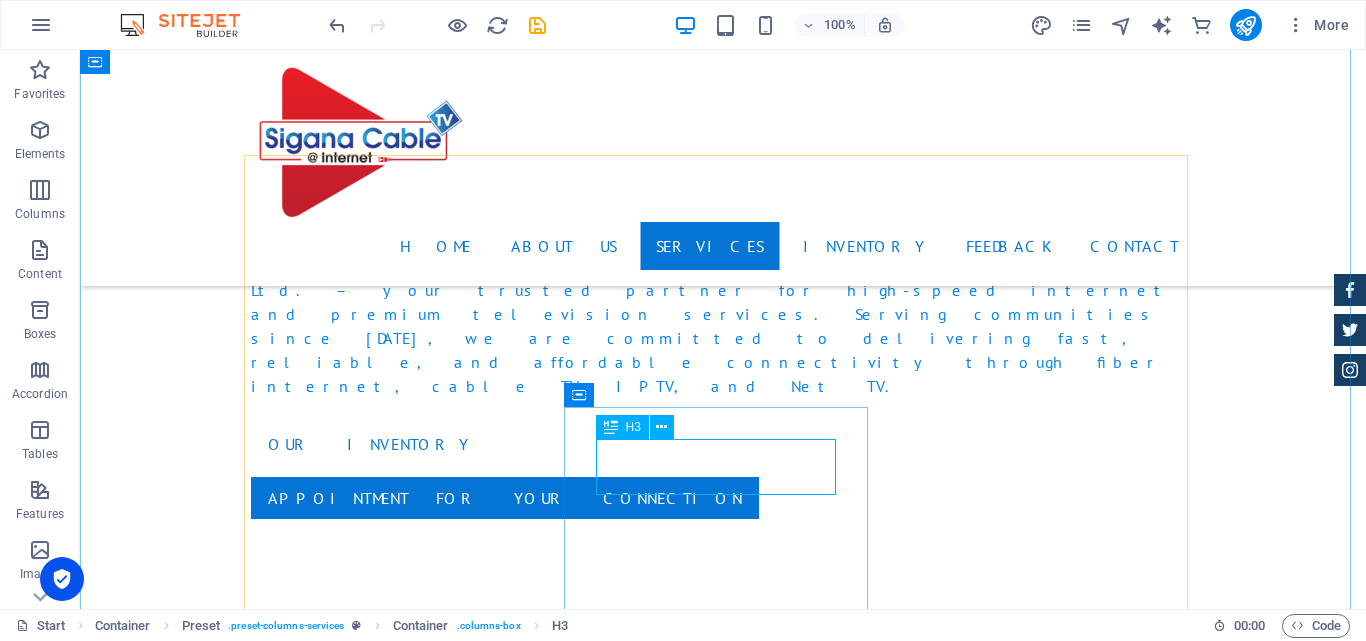 click on "200 mbps 3 months" at bounding box center [723, 3717] 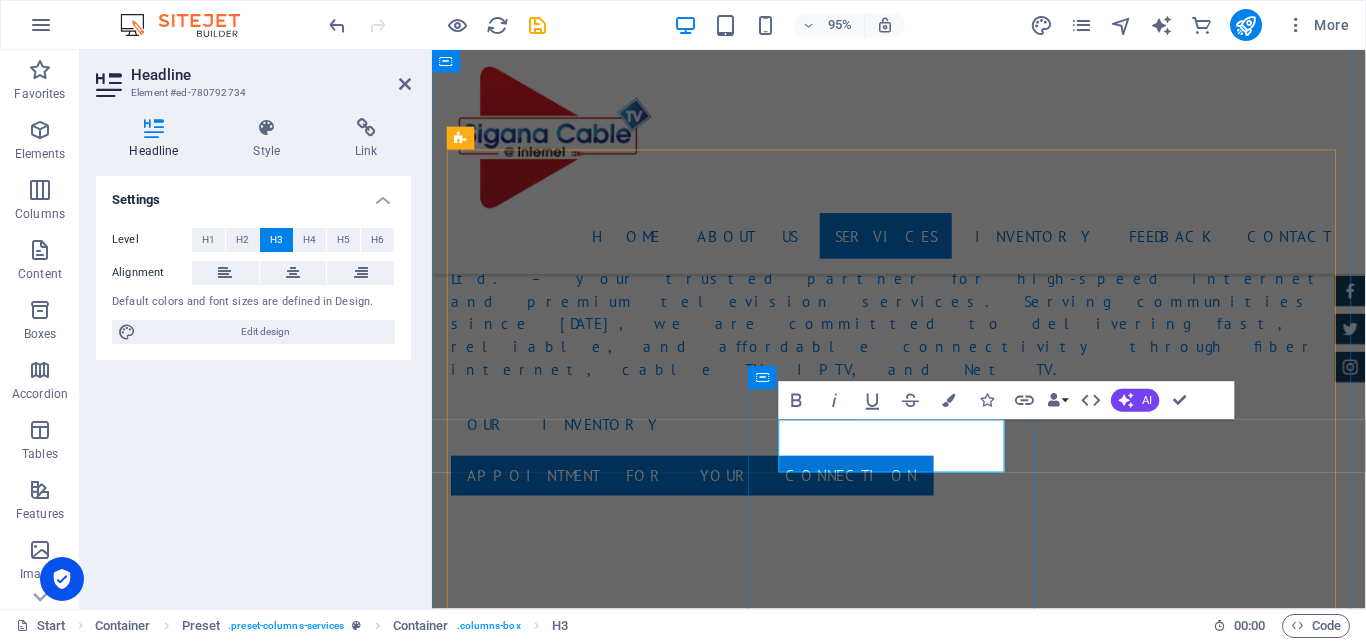 click on "200 mbps 3 months" at bounding box center (924, 3717) 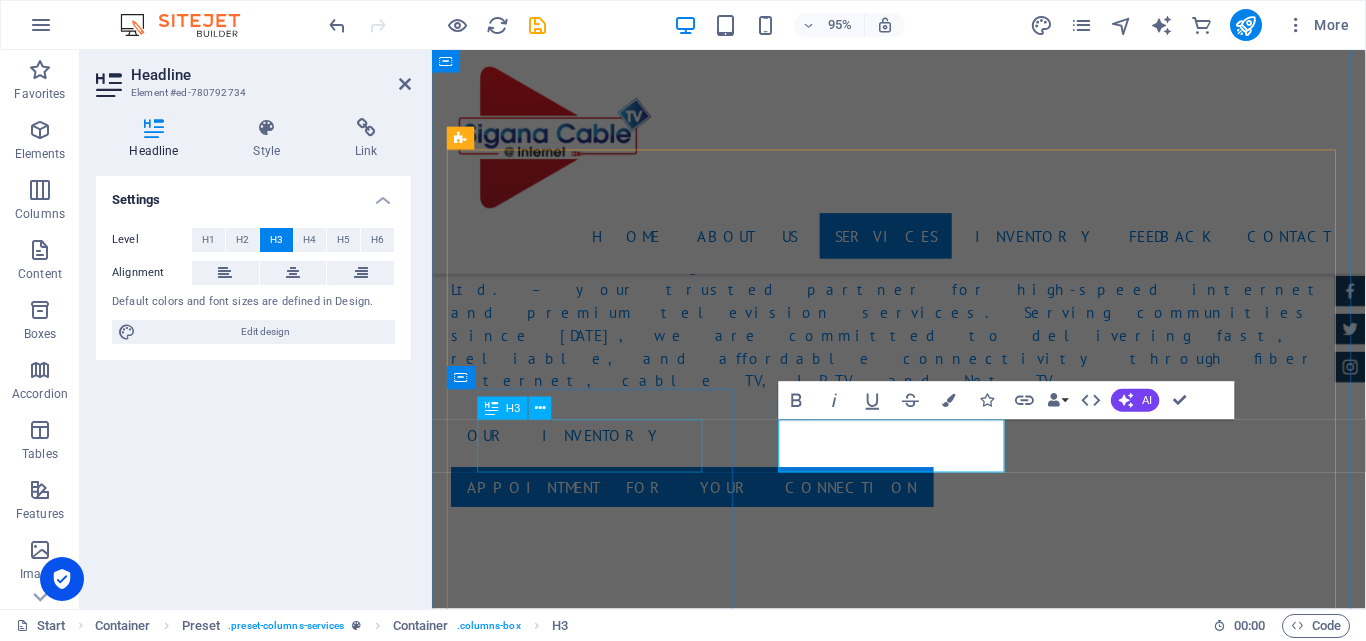 click on "basic cable 1 month" at bounding box center [924, 3481] 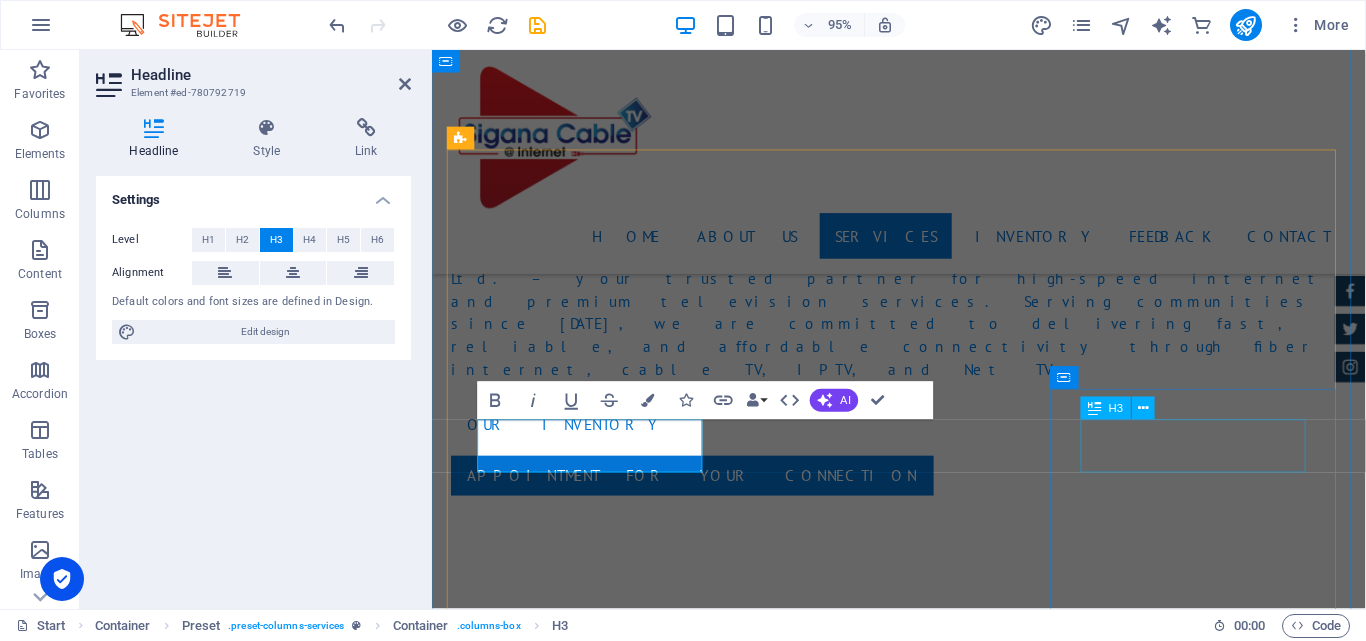 click on "200 mbps 12 motnhs" at bounding box center [924, 3937] 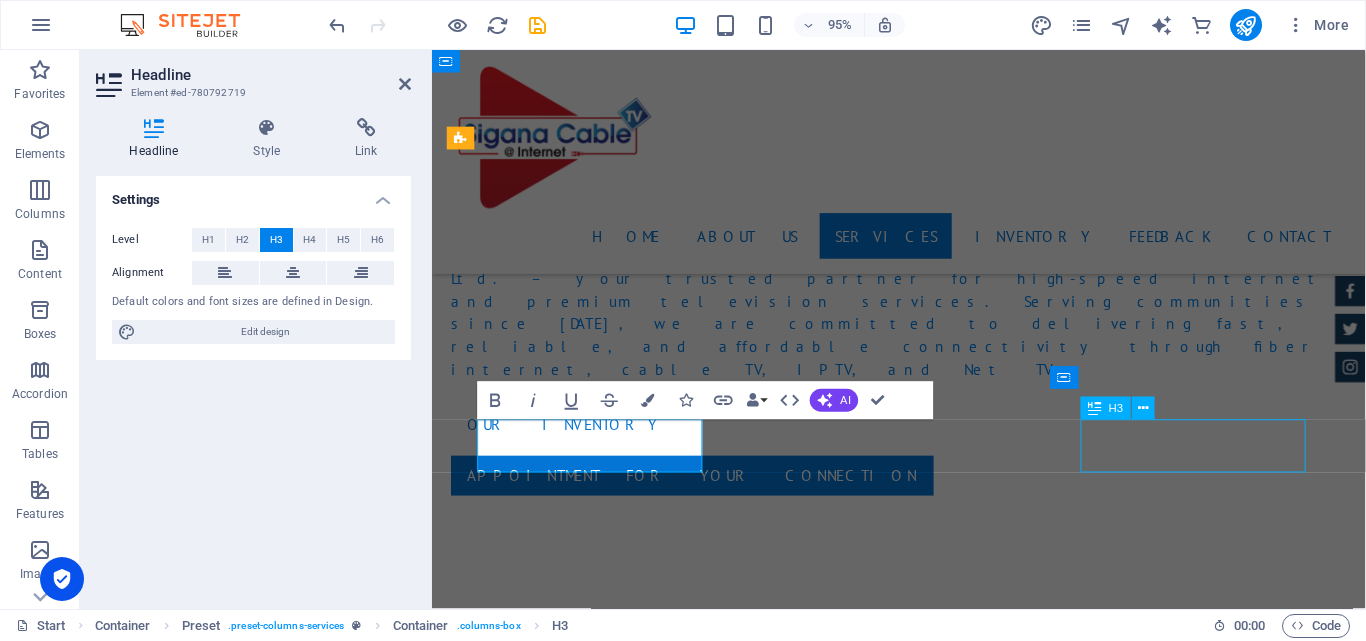 click on "200 mbps 12 motnhs" at bounding box center [924, 3937] 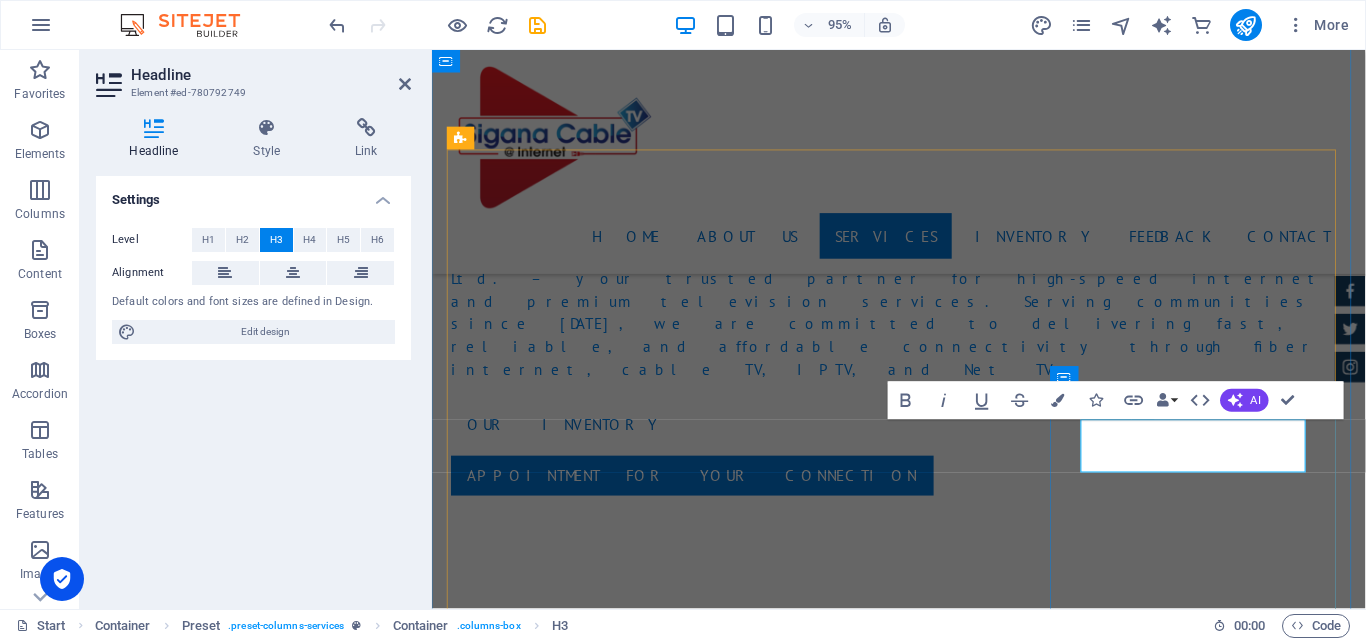 click on "200 mbps 12 motnhs" at bounding box center [924, 3937] 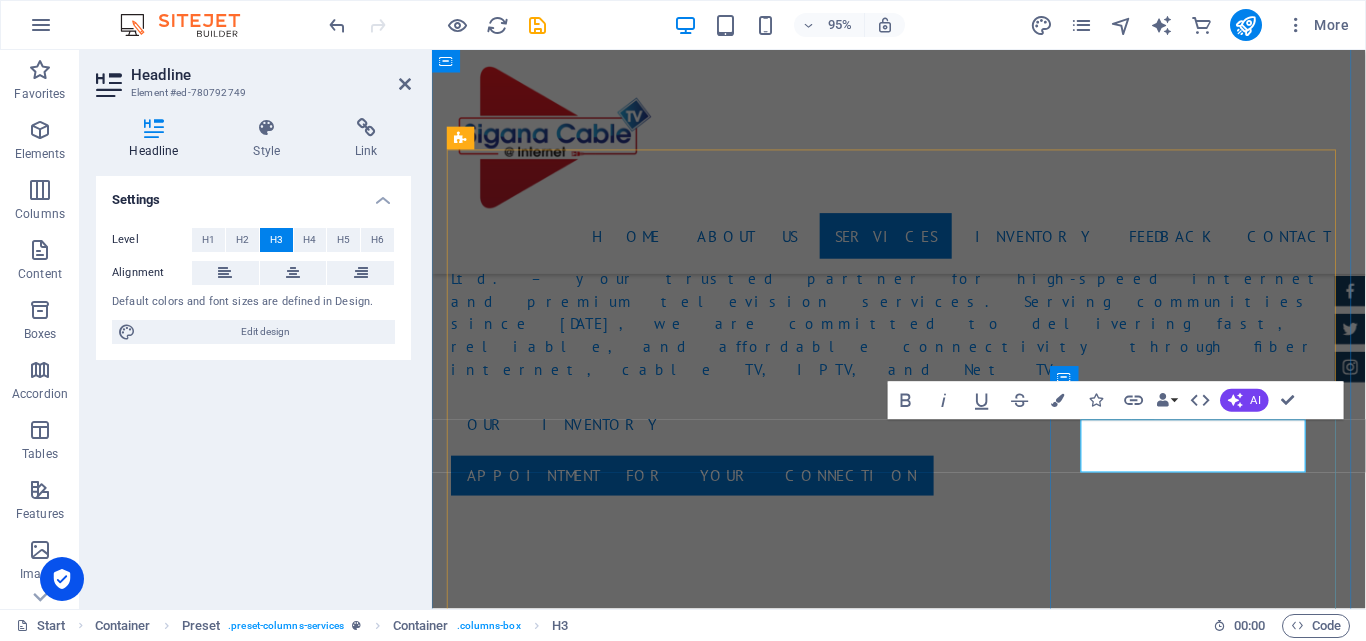 type 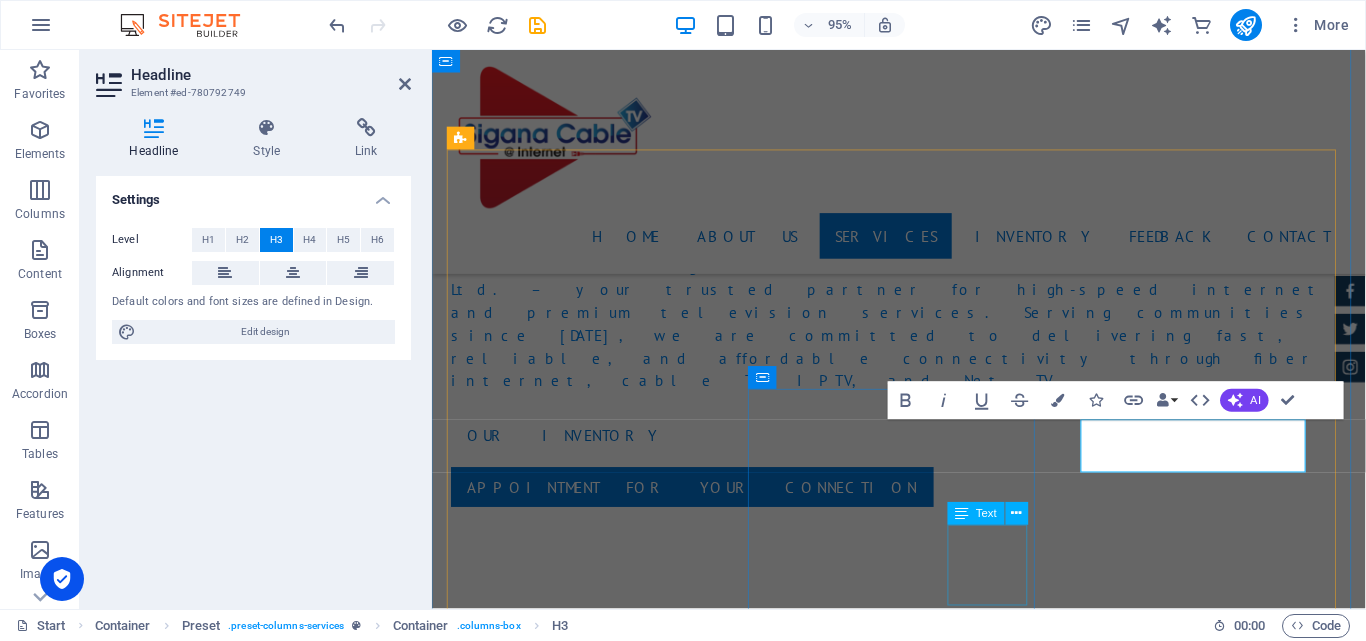 click on "rs 3200" at bounding box center (1365, -1213) 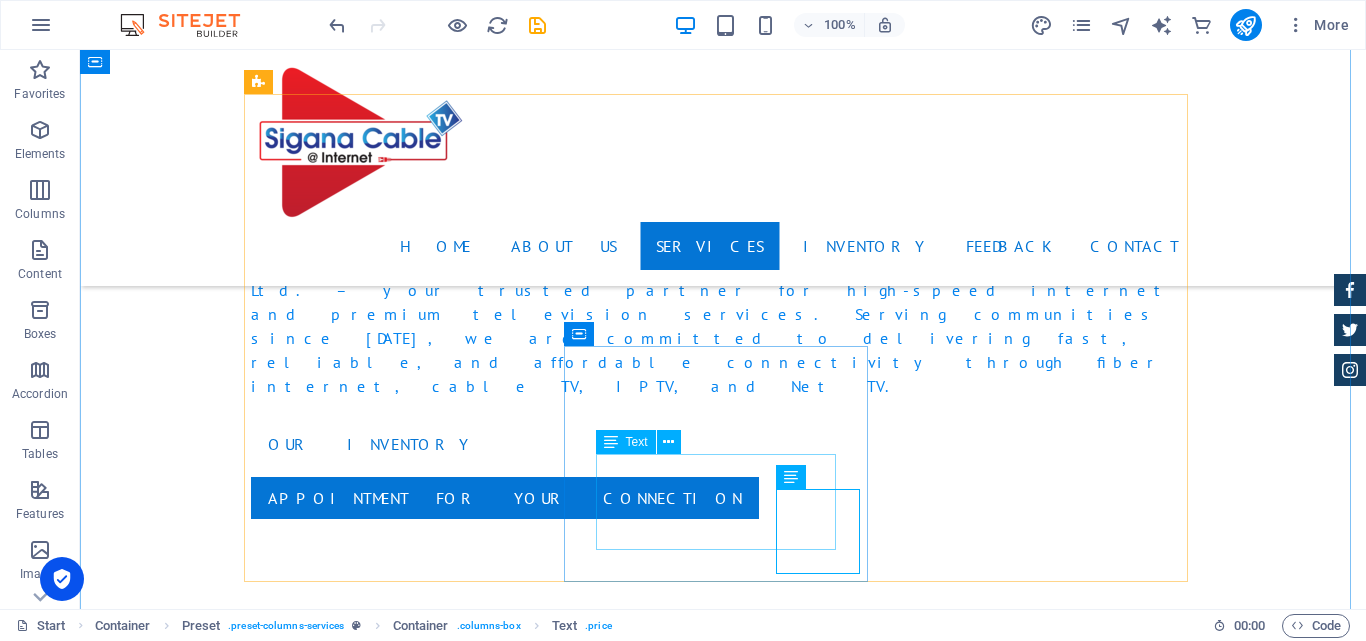 scroll, scrollTop: 2000, scrollLeft: 0, axis: vertical 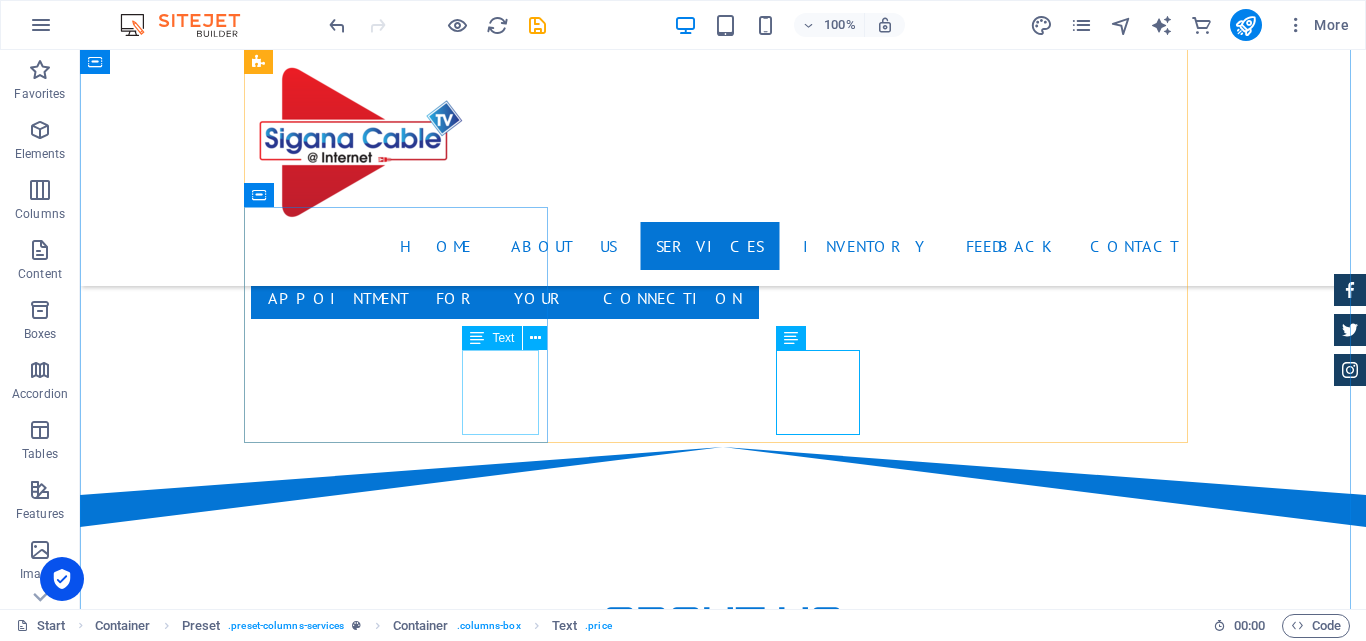 click on "rs 1200" at bounding box center (1319, -1442) 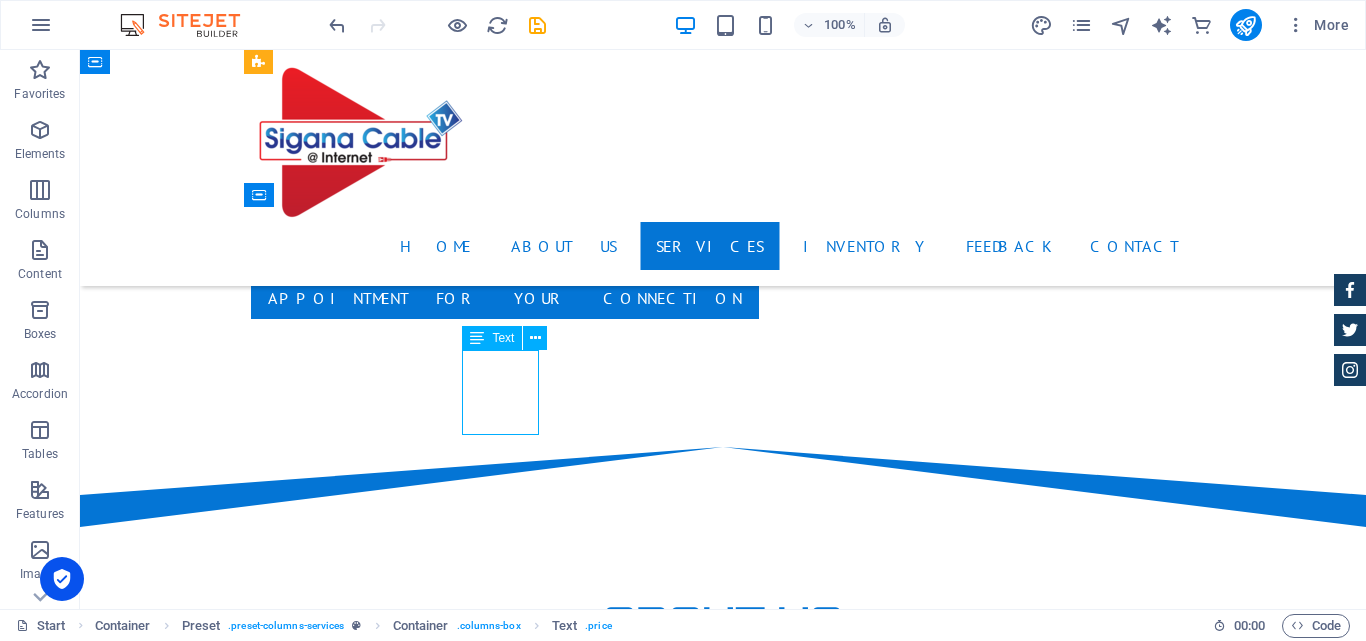 click on "rs 1200" at bounding box center [1319, -1442] 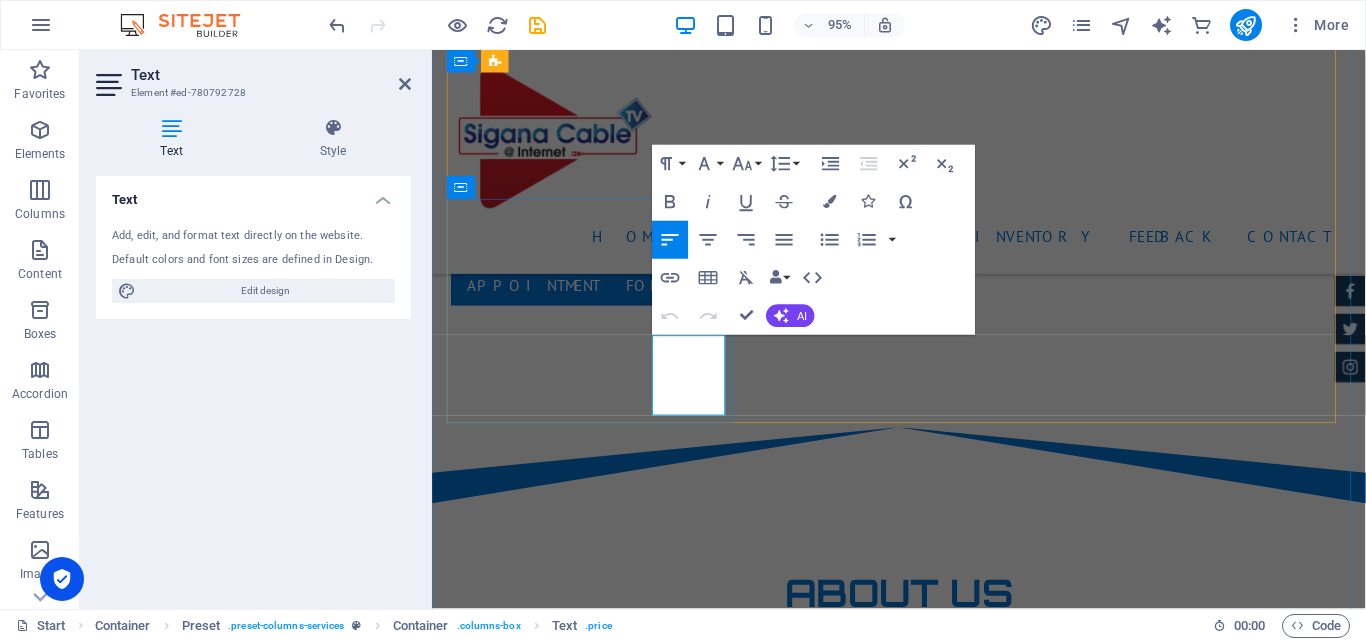 click on "1200" at bounding box center (1368, -1408) 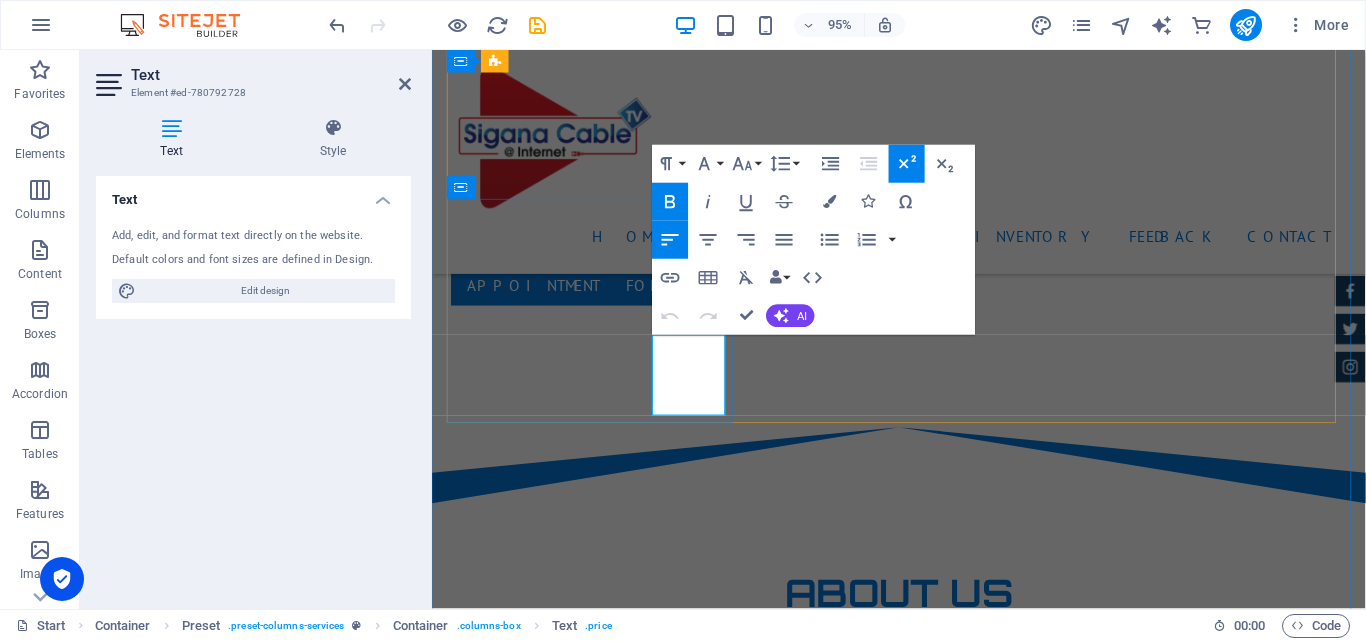 type 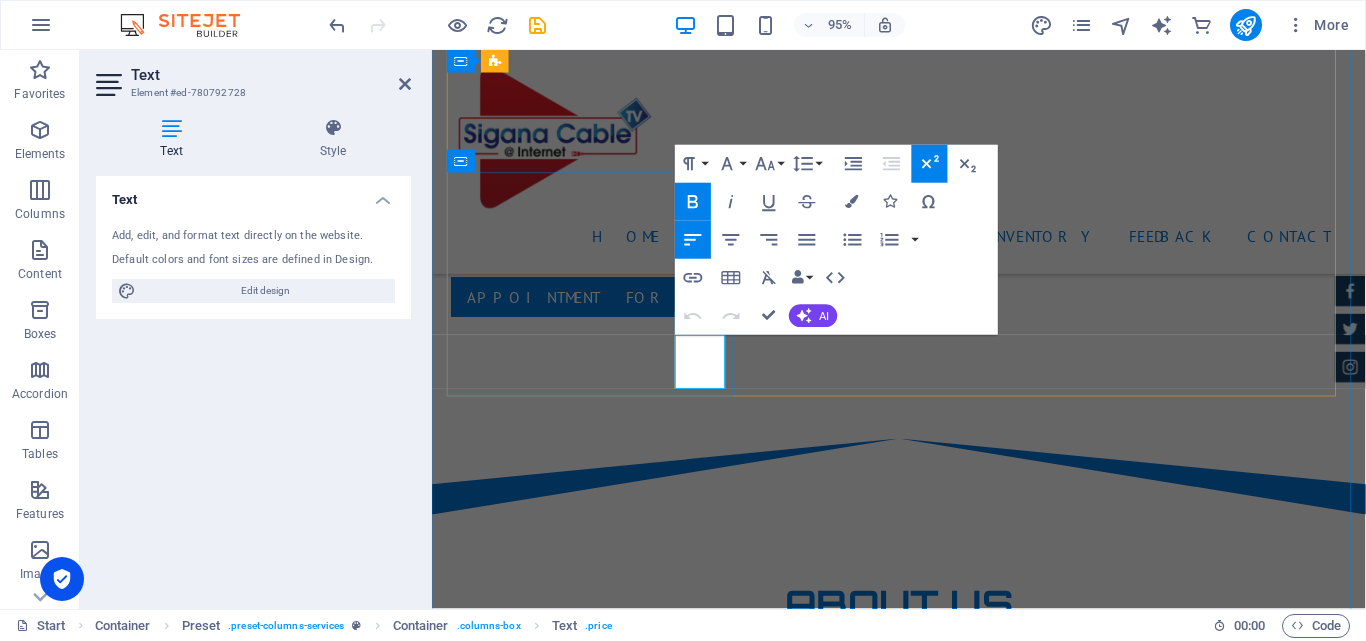 scroll, scrollTop: 2028, scrollLeft: 0, axis: vertical 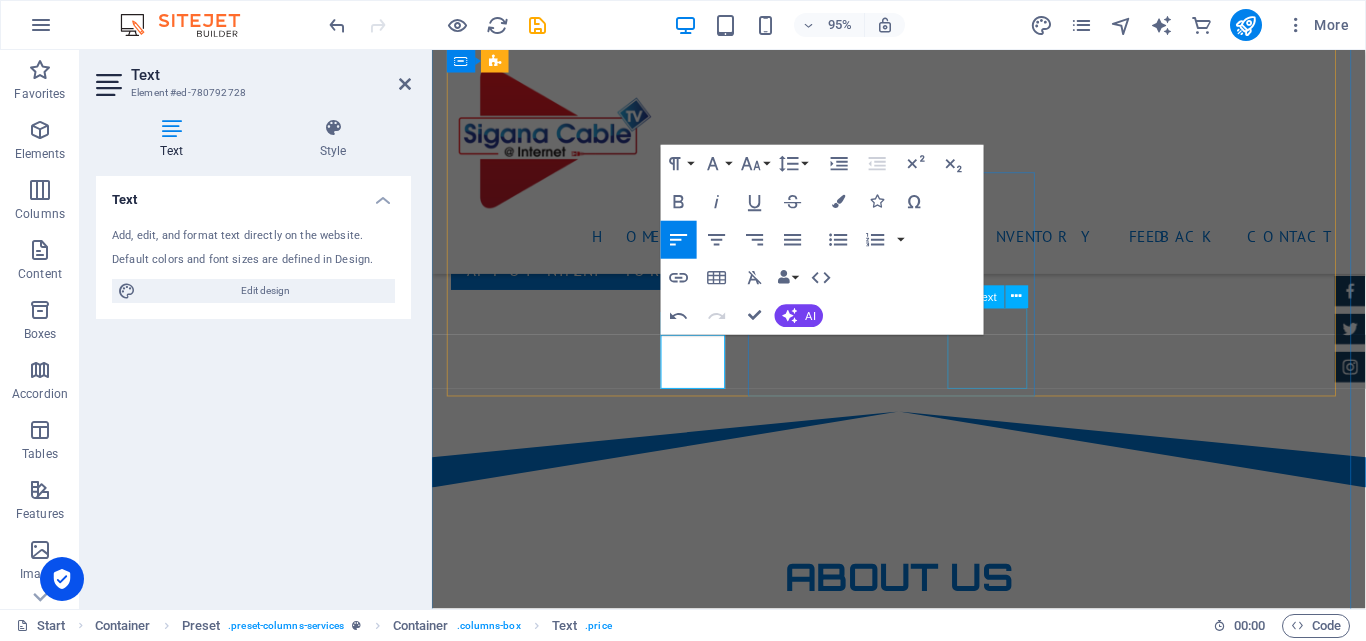 click on "rs 3200" at bounding box center (1365, -1441) 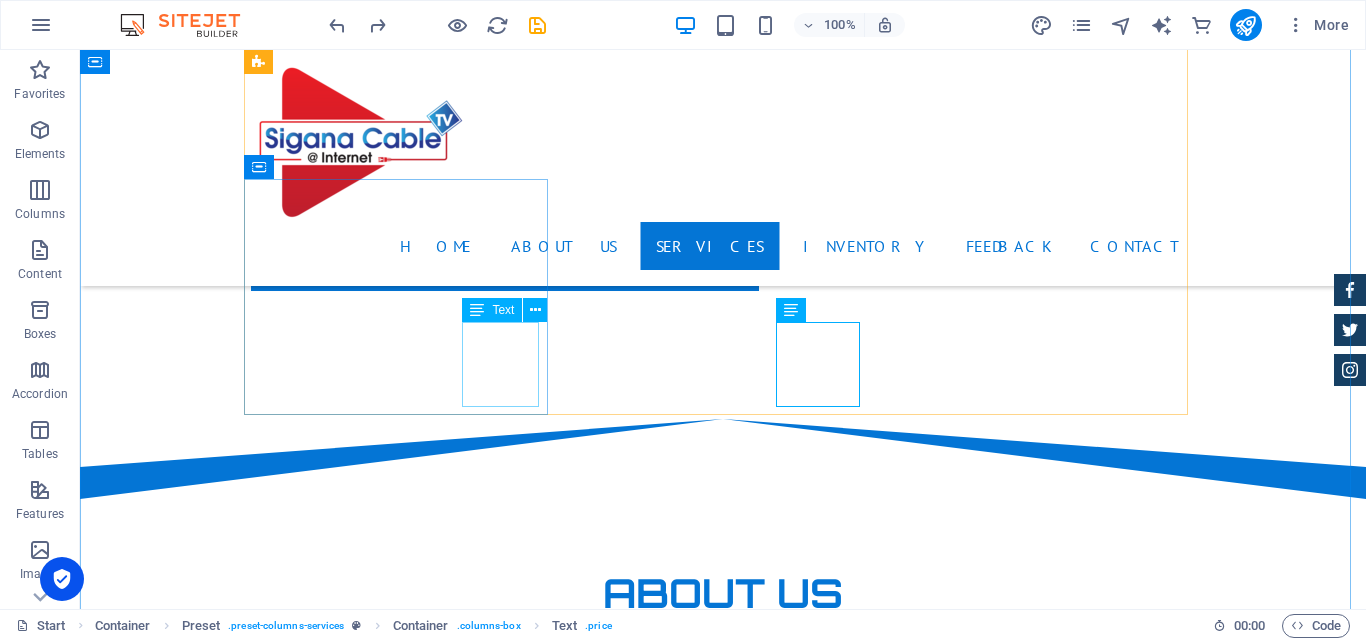 click on "rs 1200" at bounding box center [1319, -1470] 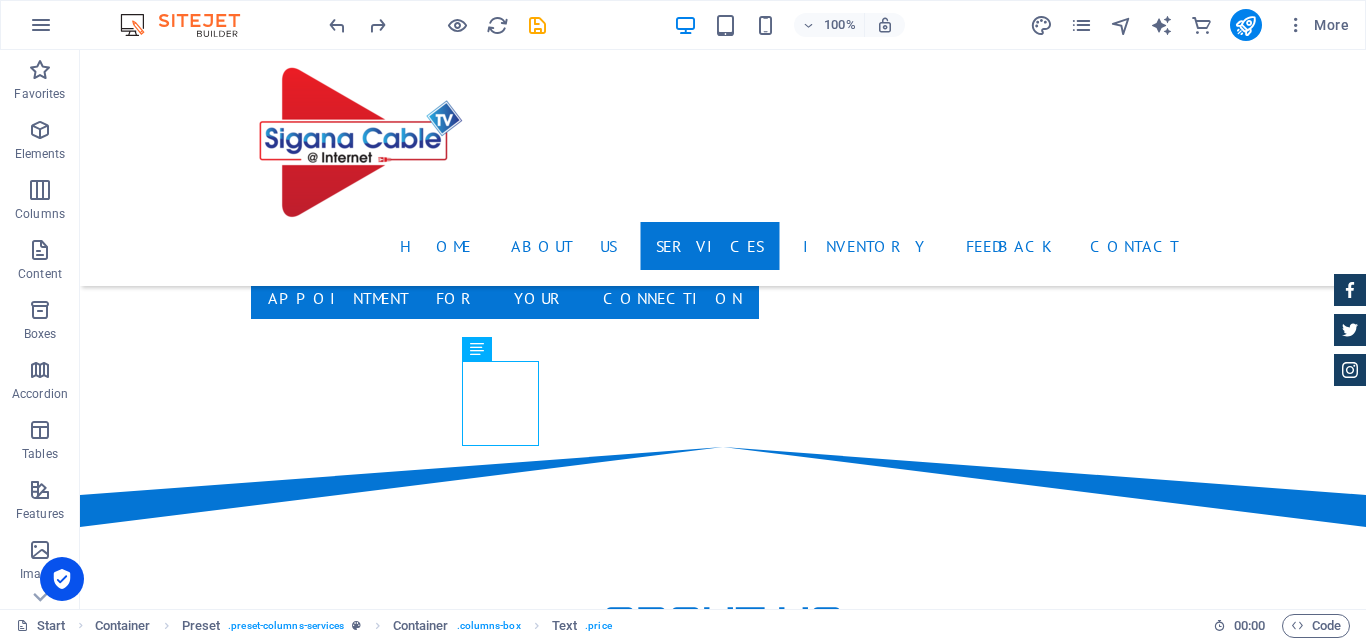 scroll, scrollTop: 1988, scrollLeft: 0, axis: vertical 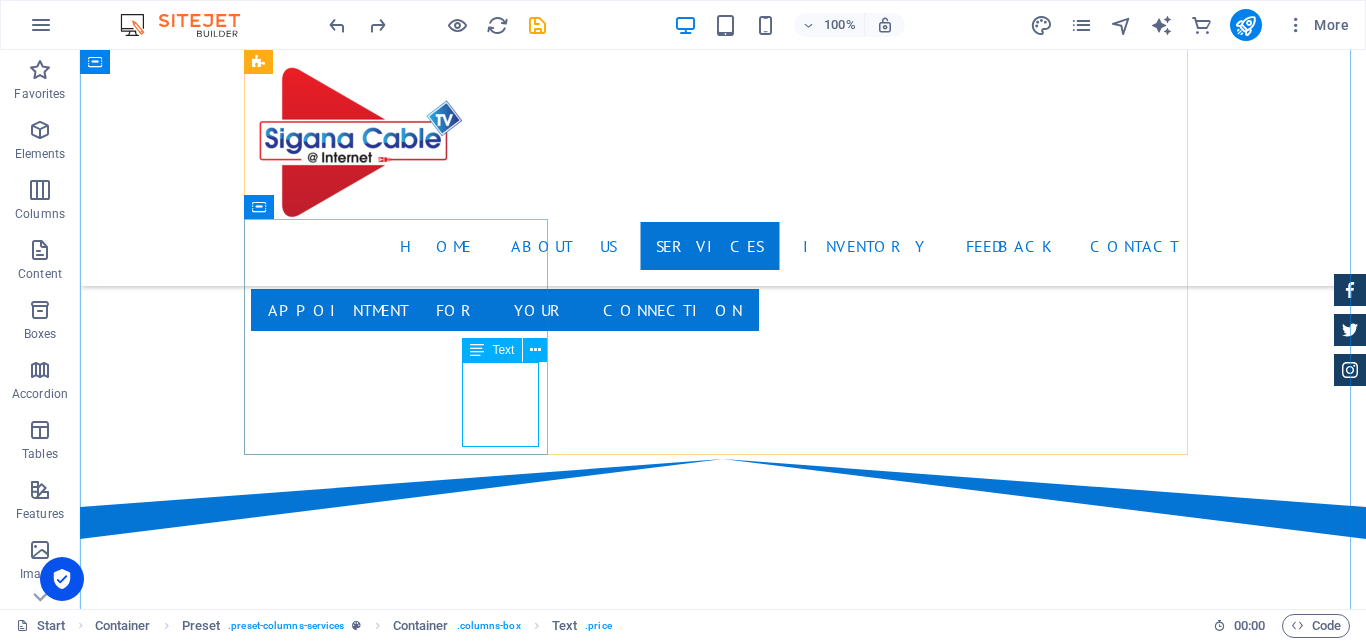 click on "rs 1200" at bounding box center [1319, -1430] 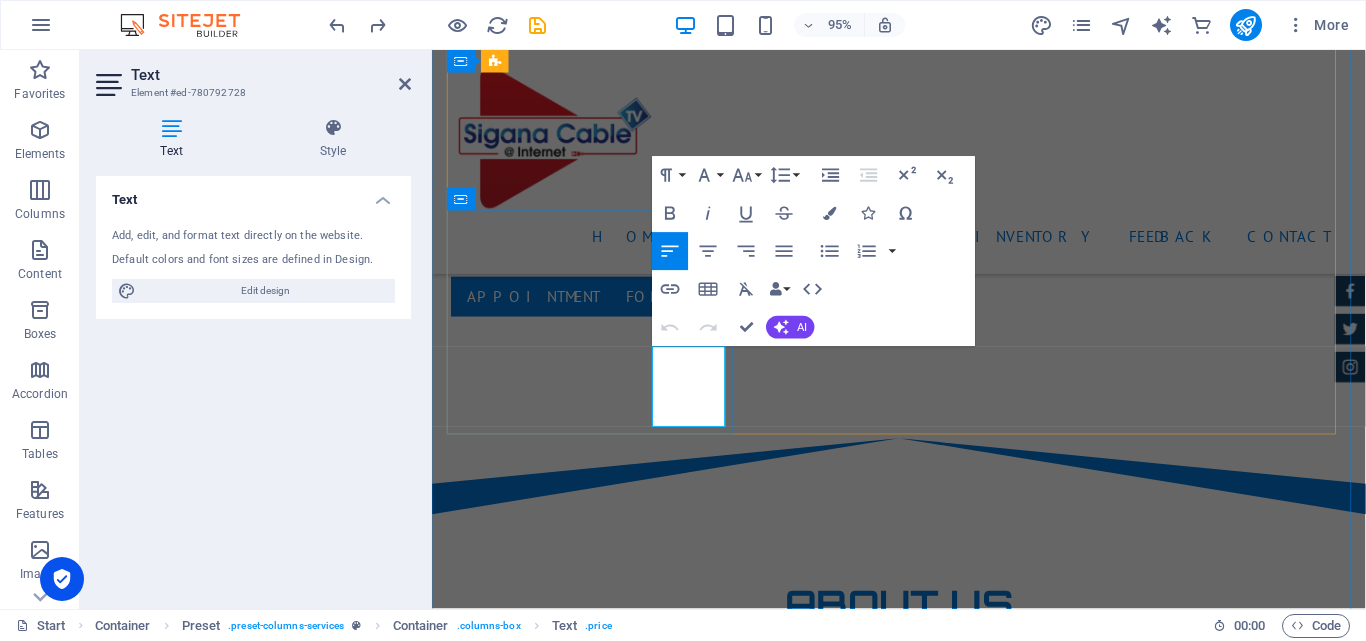 click on "rs 1200" at bounding box center (1368, -1401) 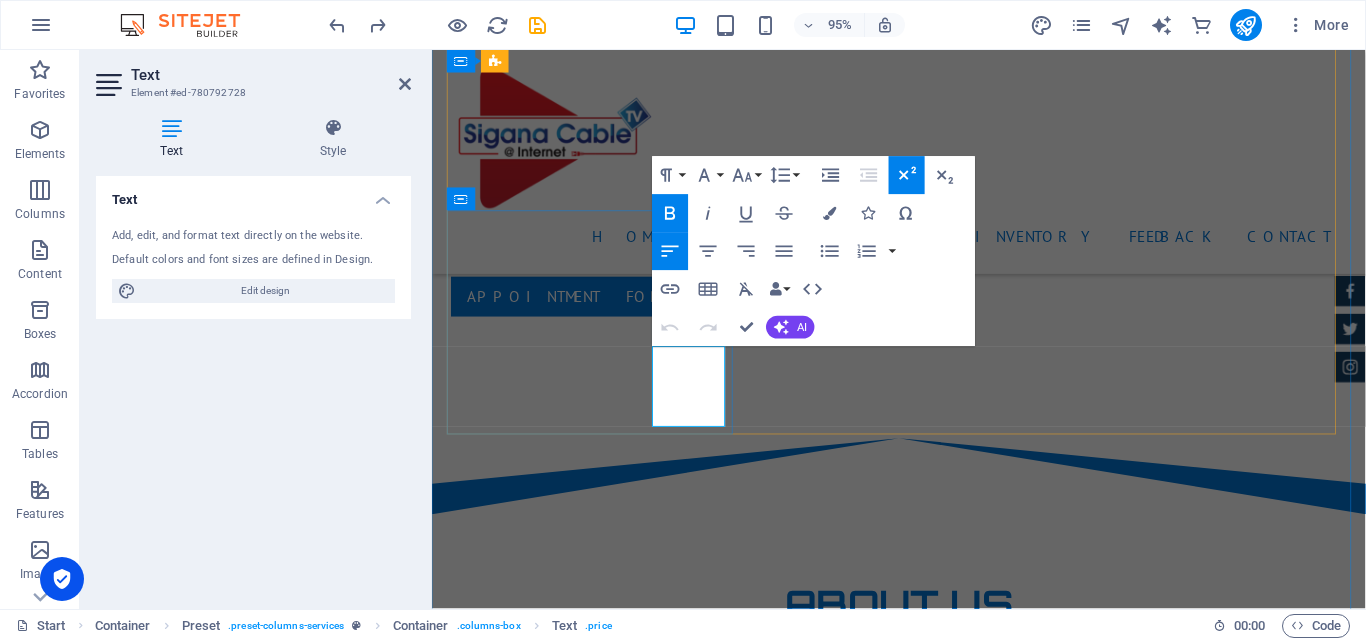 drag, startPoint x: 724, startPoint y: 411, endPoint x: 687, endPoint y: 414, distance: 37.12142 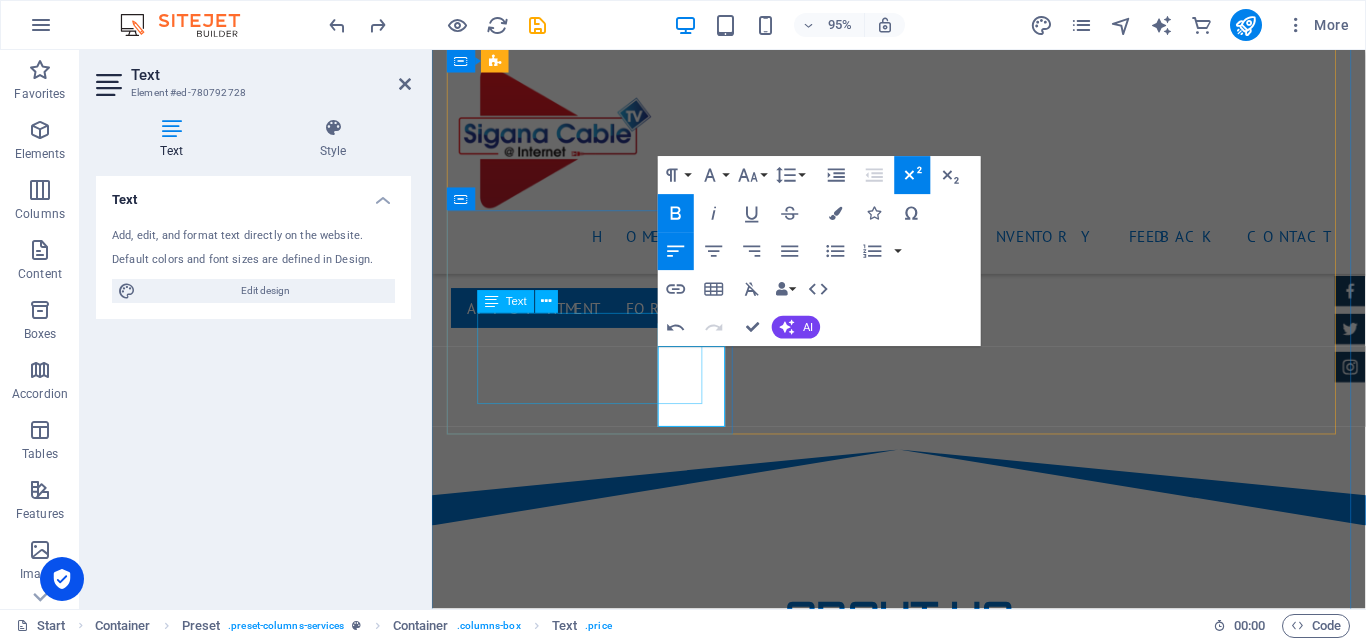 click on "High-Speed Internet Unlimited Data Free Maintenance 24/7 Customer Support" at bounding box center (924, 3391) 